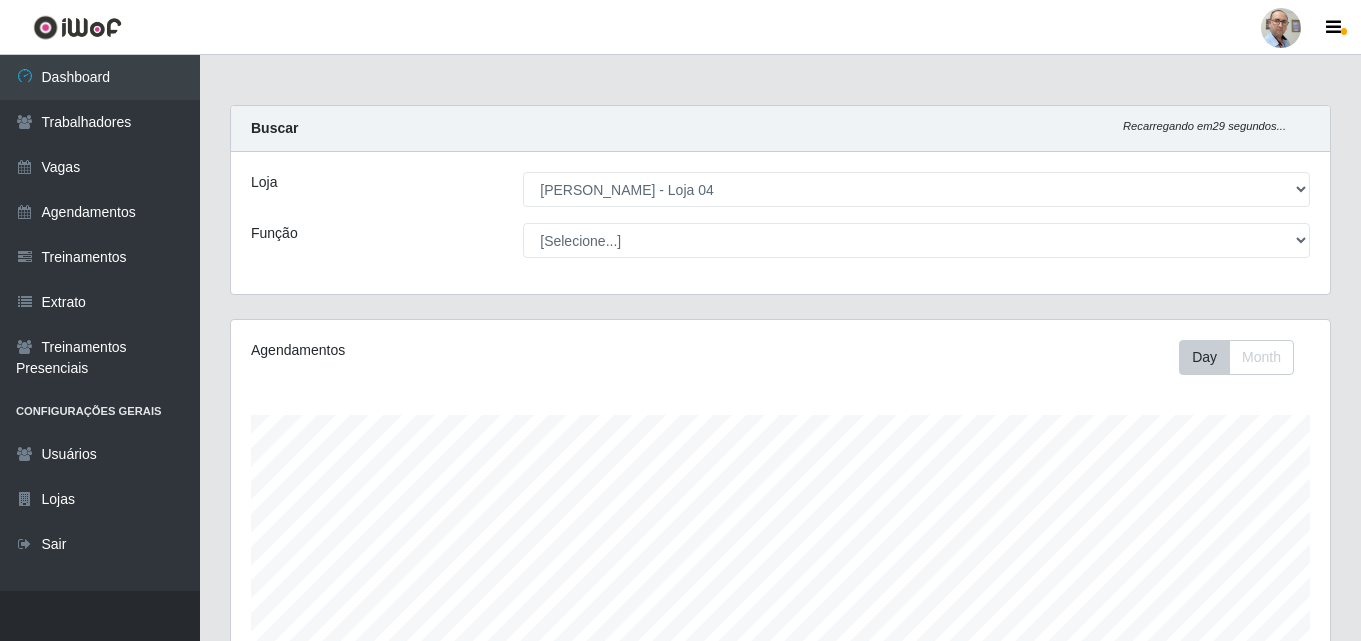 select on "251" 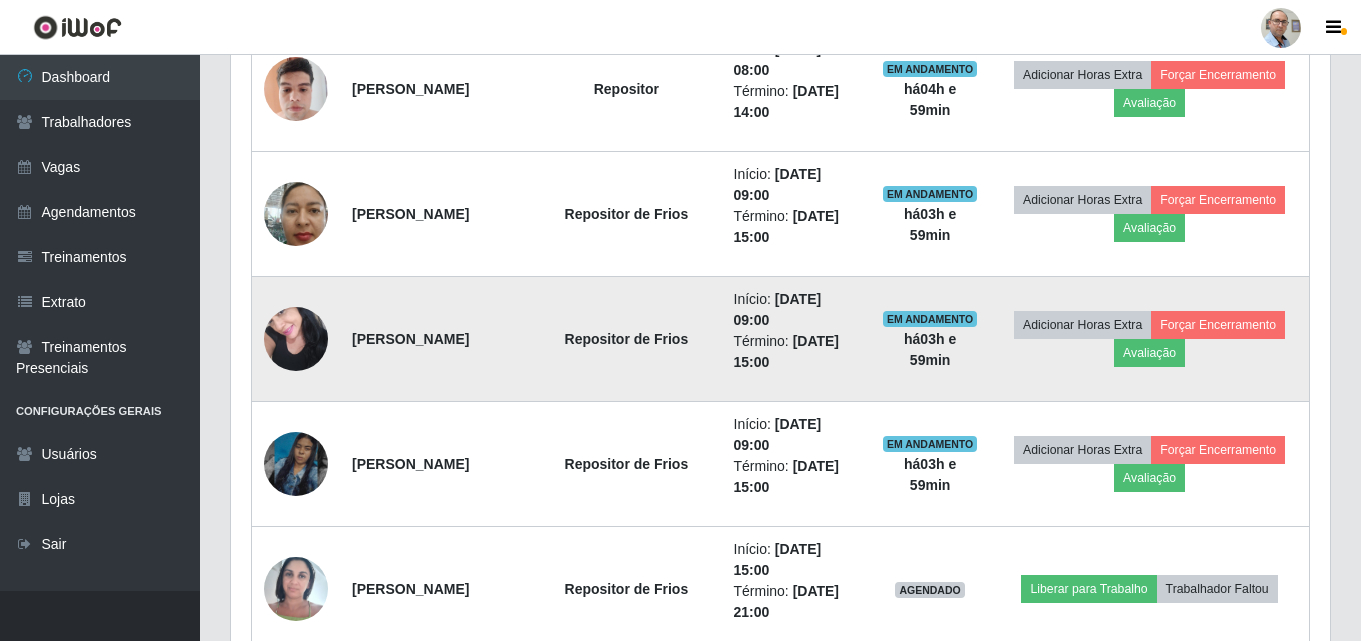 scroll, scrollTop: 999585, scrollLeft: 998901, axis: both 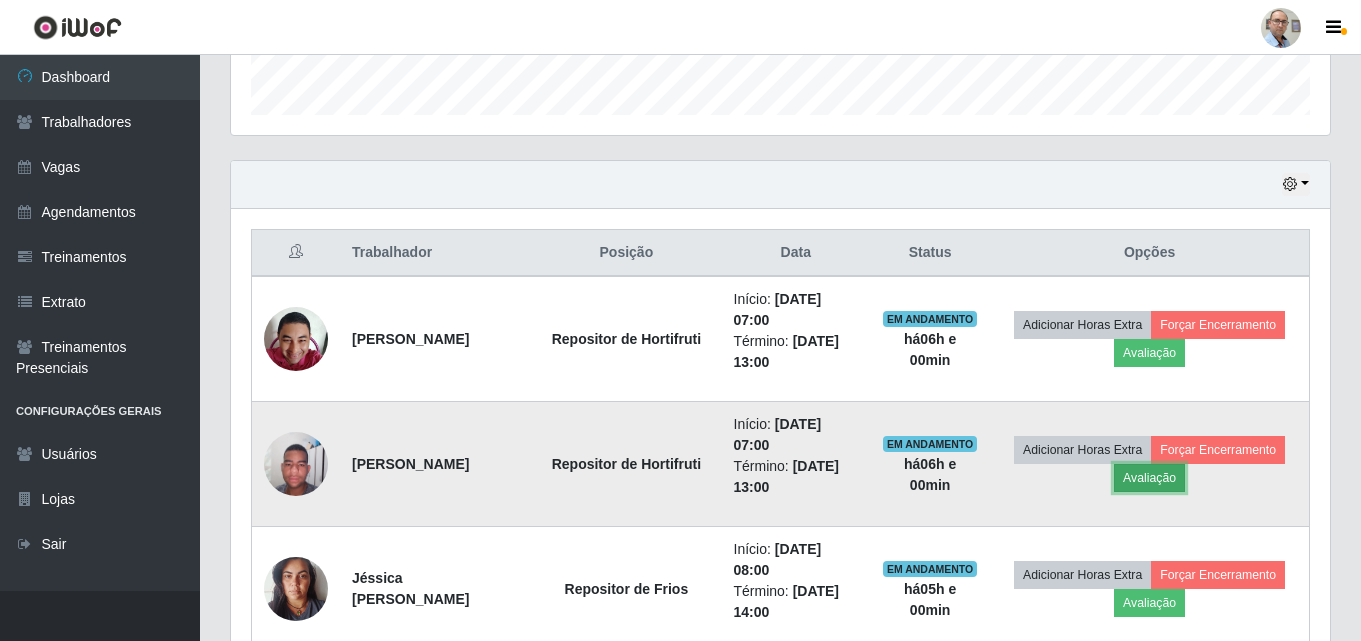 click on "Avaliação" at bounding box center (1149, 478) 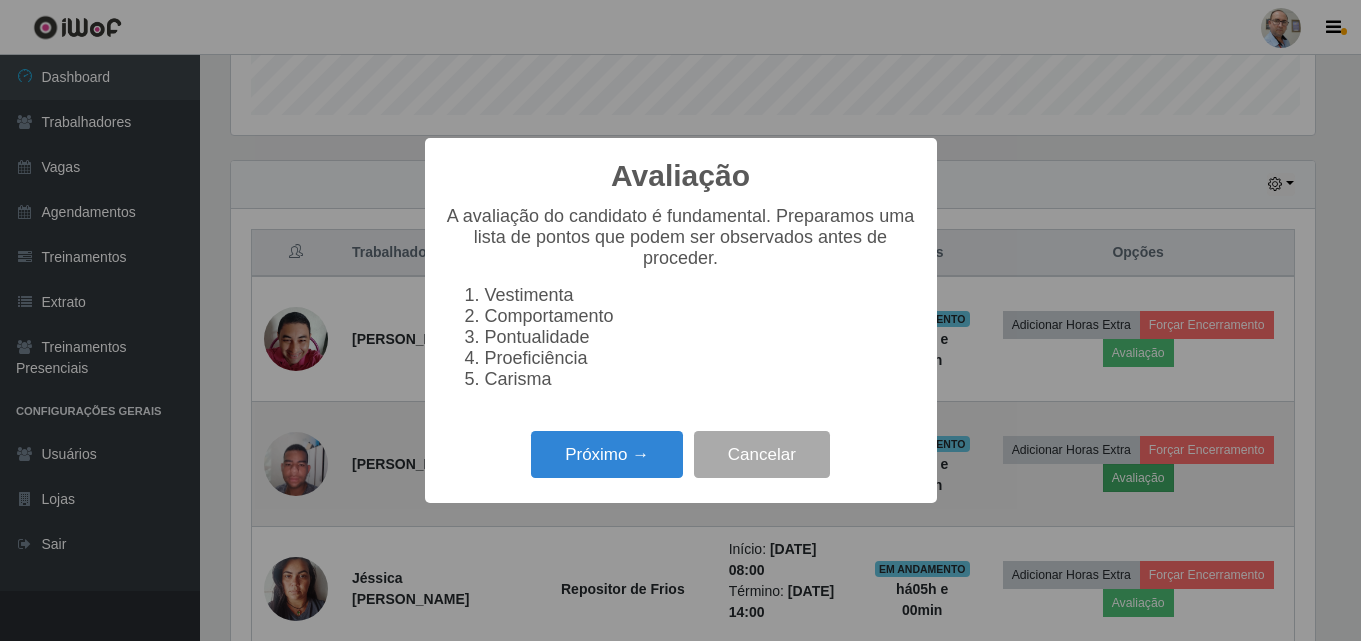 scroll, scrollTop: 999585, scrollLeft: 998911, axis: both 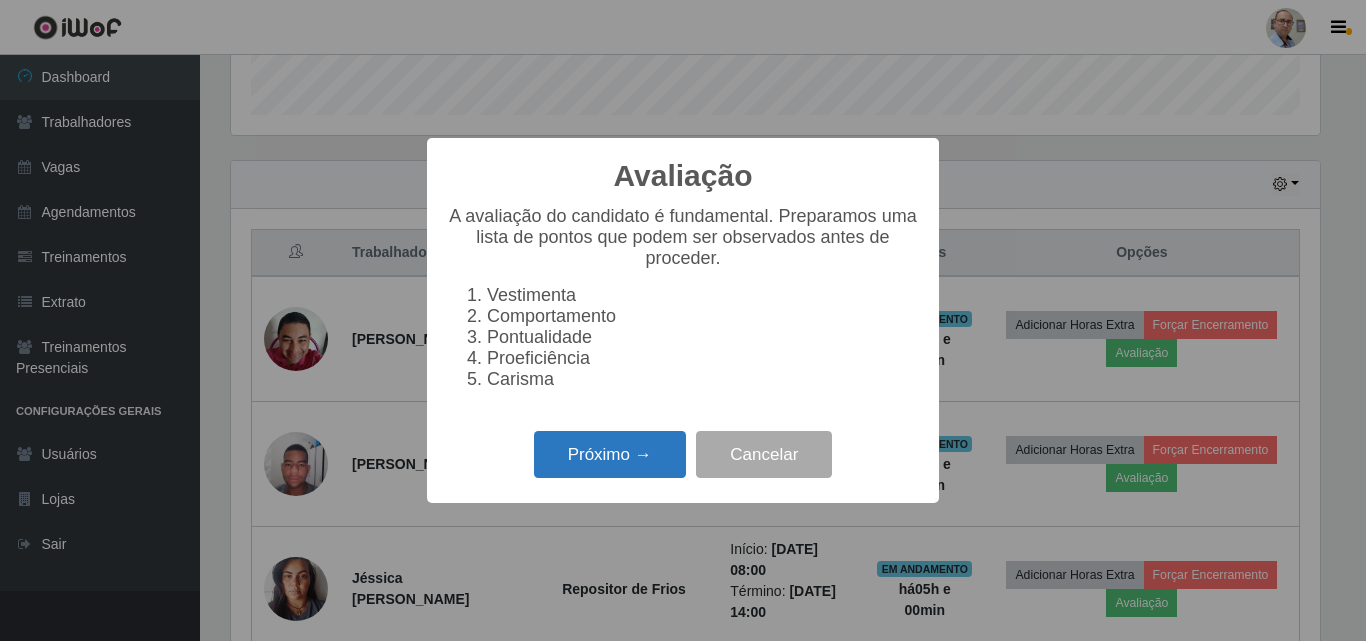 click on "Próximo →" at bounding box center [610, 454] 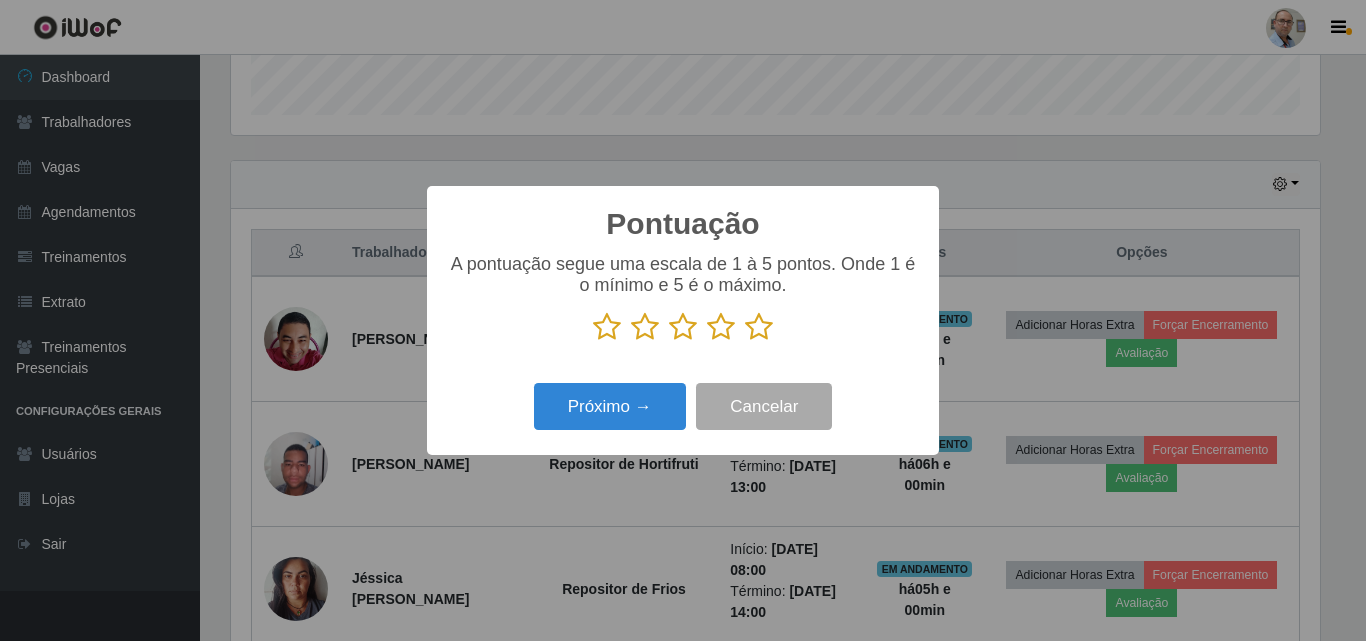scroll, scrollTop: 999585, scrollLeft: 998911, axis: both 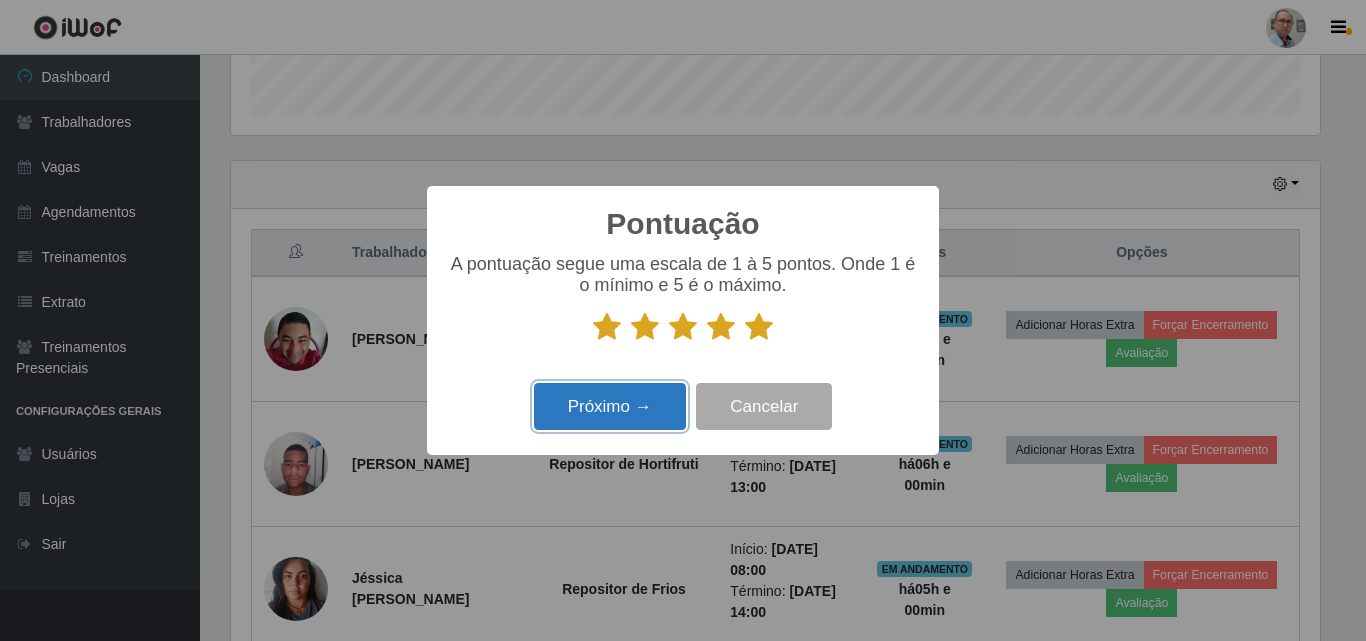 click on "Próximo →" at bounding box center [610, 406] 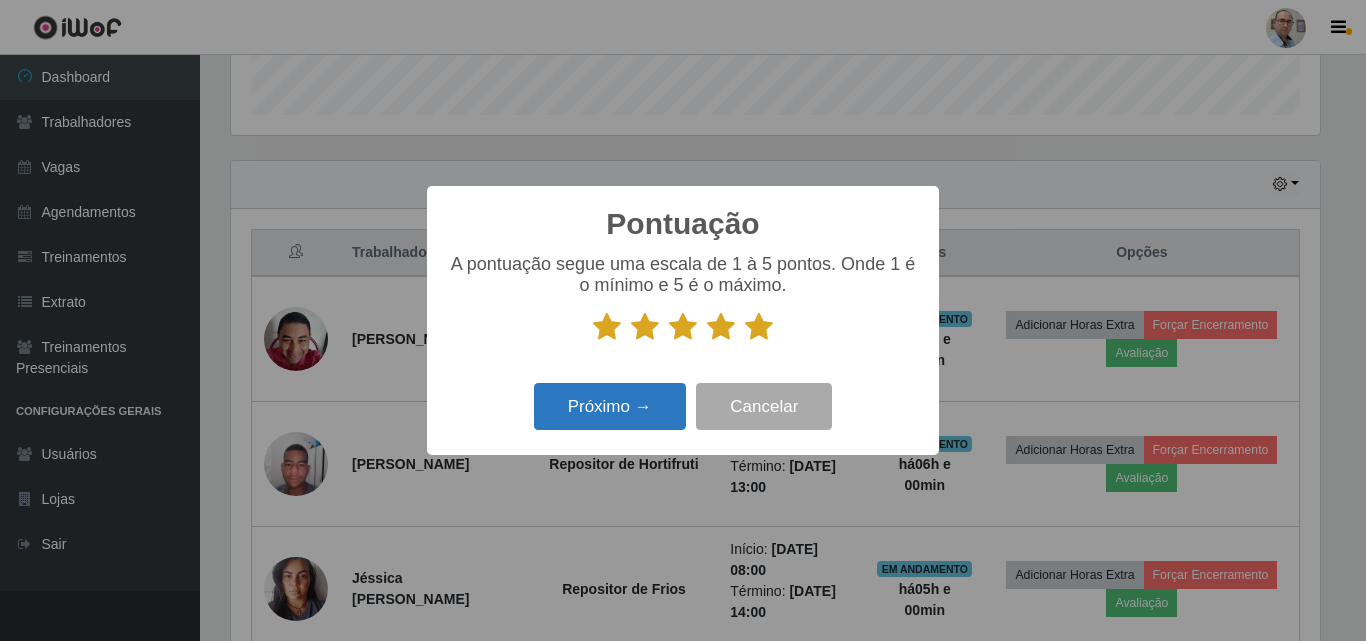 scroll, scrollTop: 999585, scrollLeft: 998911, axis: both 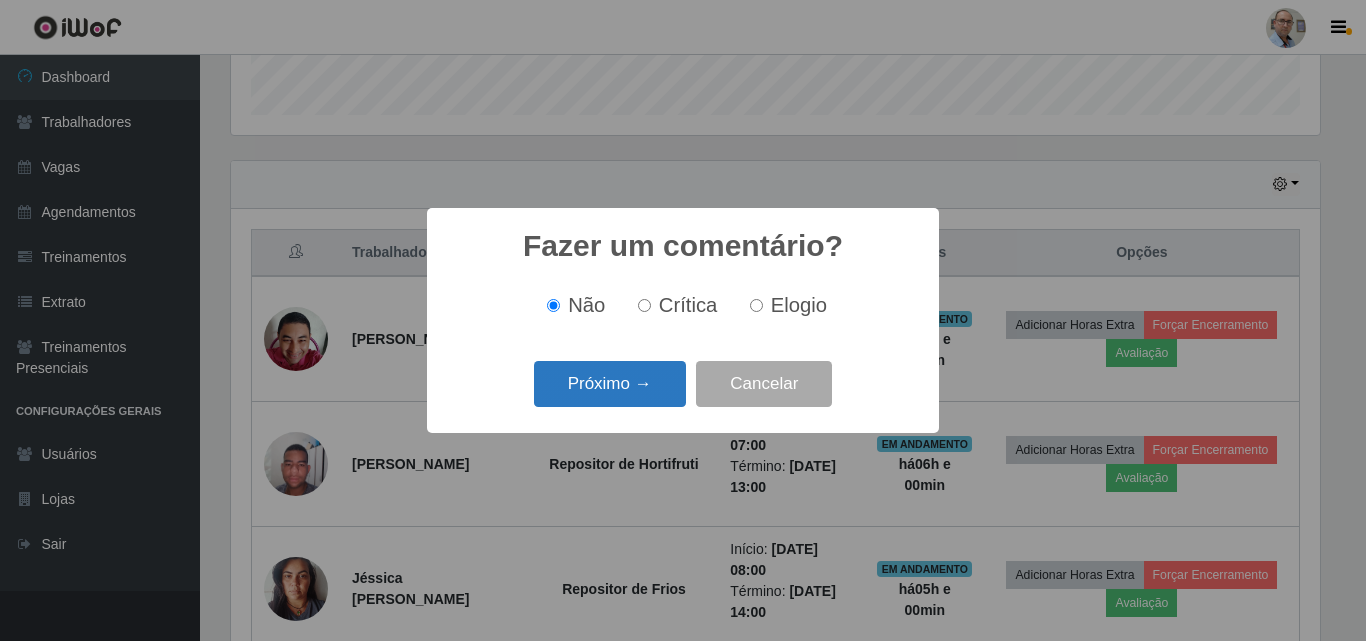 click on "Próximo →" at bounding box center [610, 384] 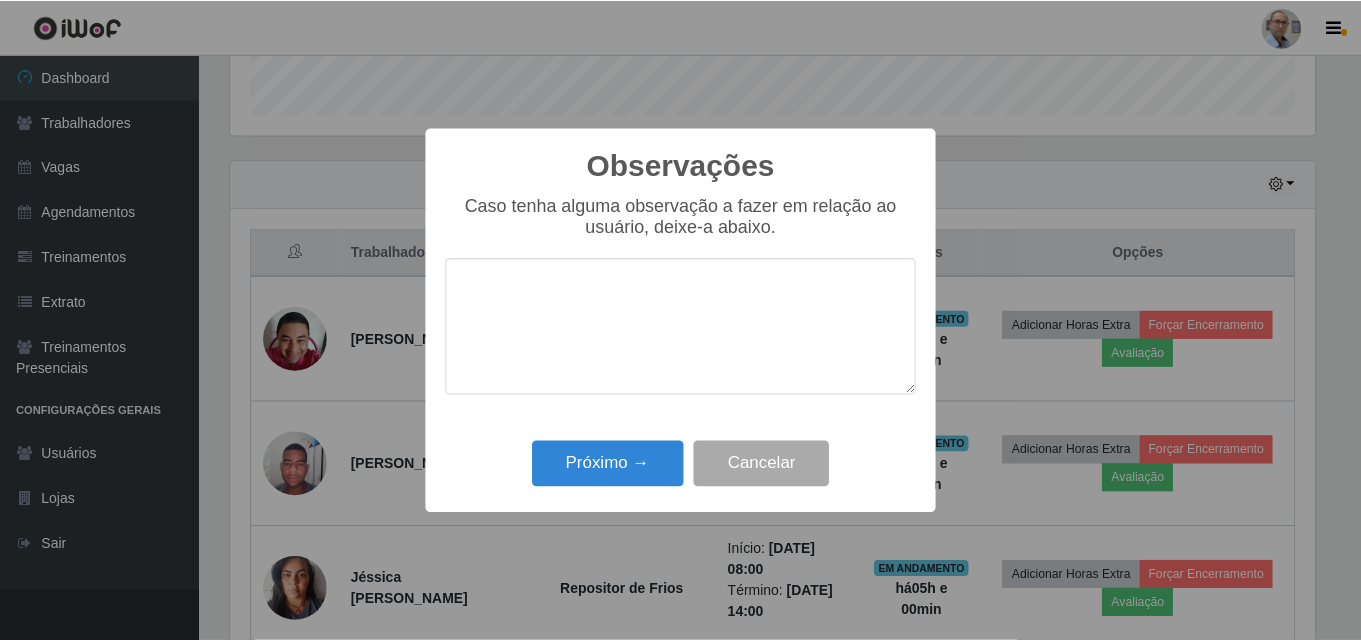 scroll, scrollTop: 999585, scrollLeft: 998911, axis: both 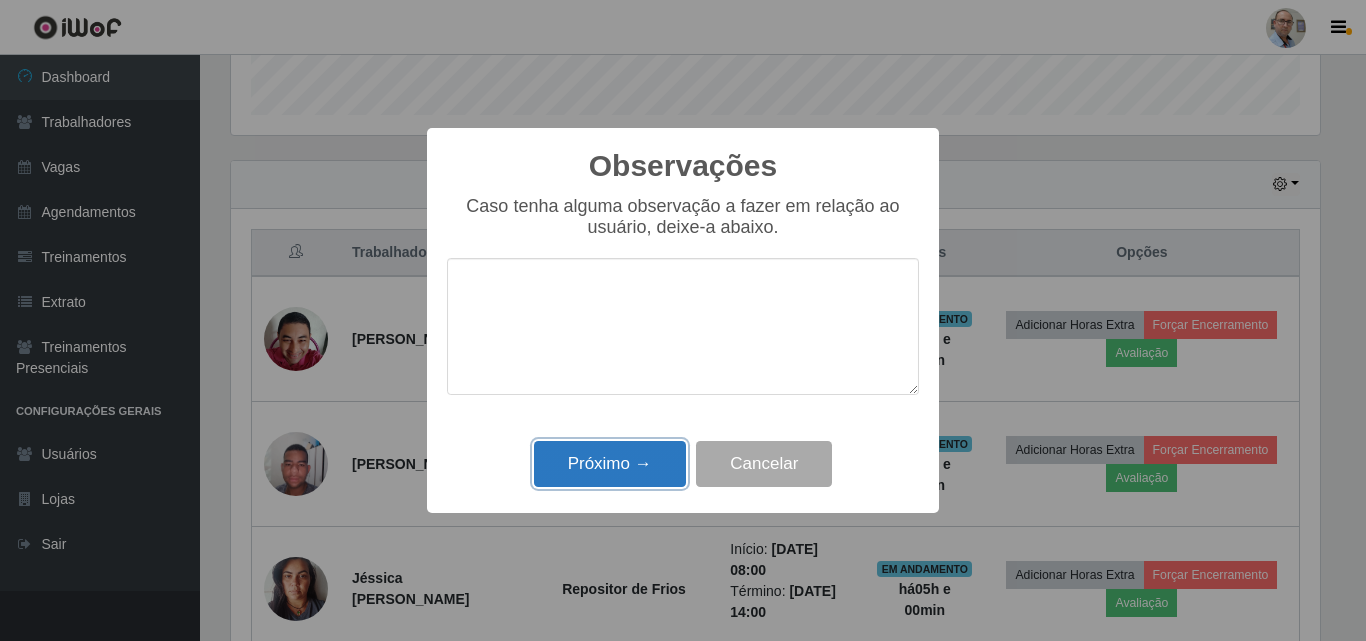 click on "Próximo →" at bounding box center [610, 464] 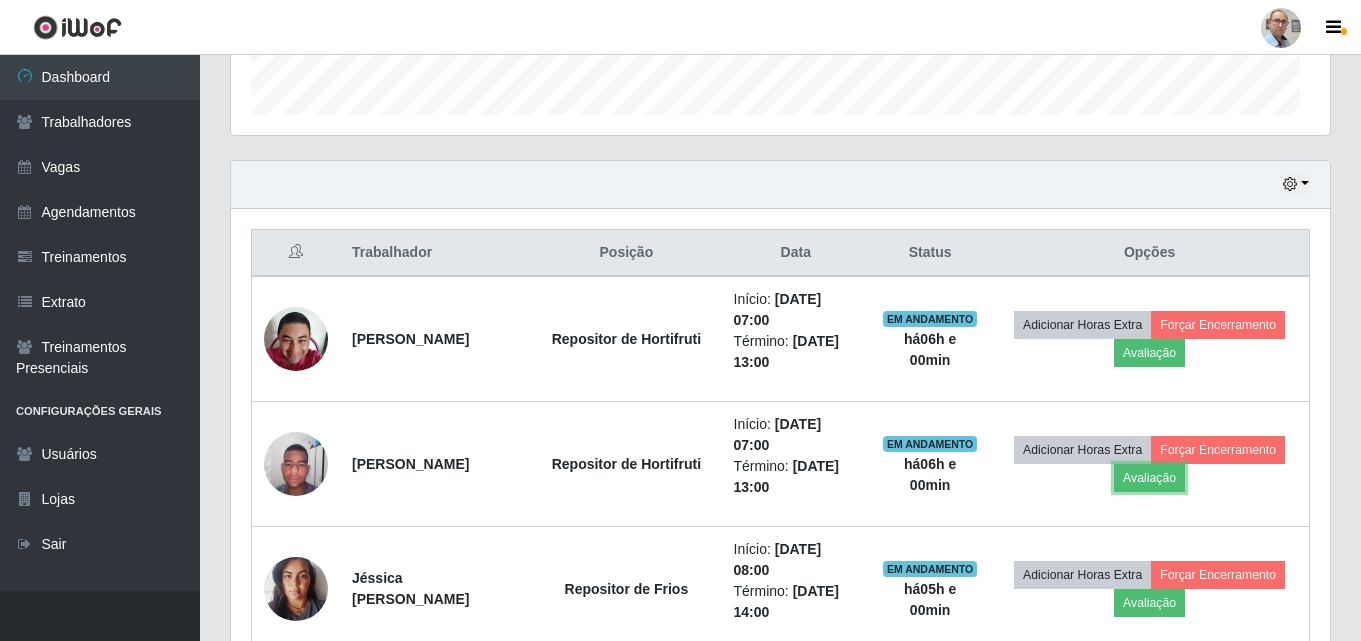 scroll, scrollTop: 999585, scrollLeft: 998901, axis: both 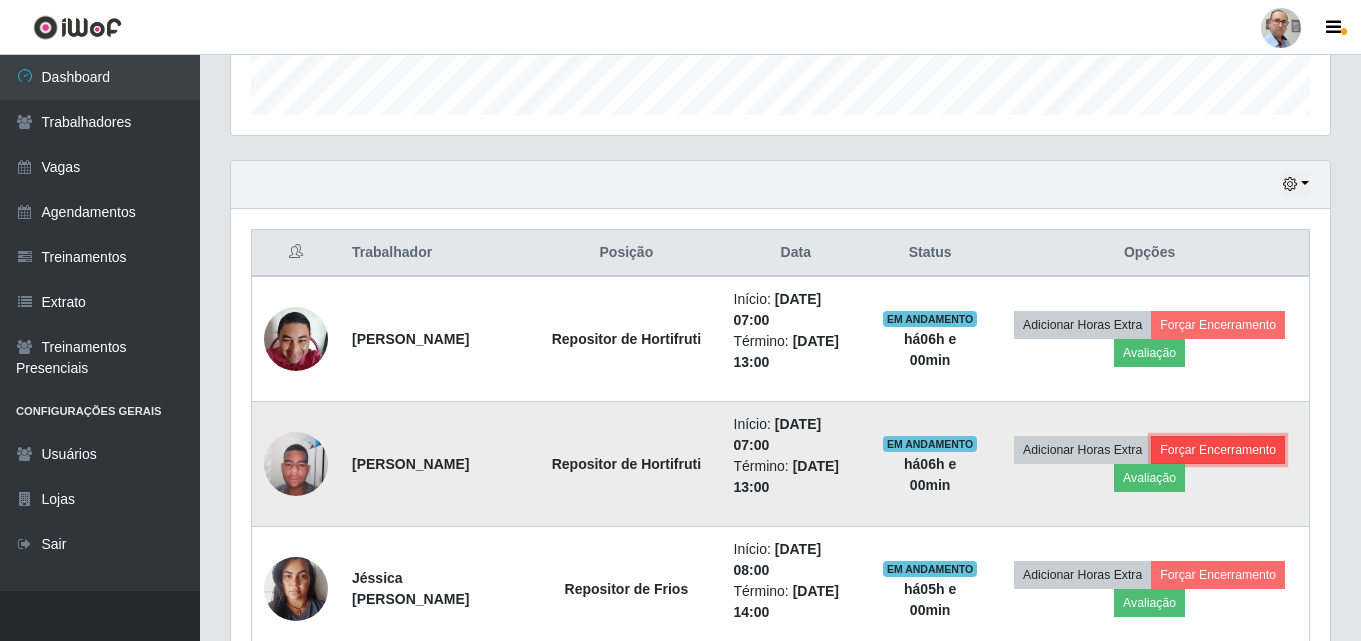 click on "Forçar Encerramento" at bounding box center [1218, 450] 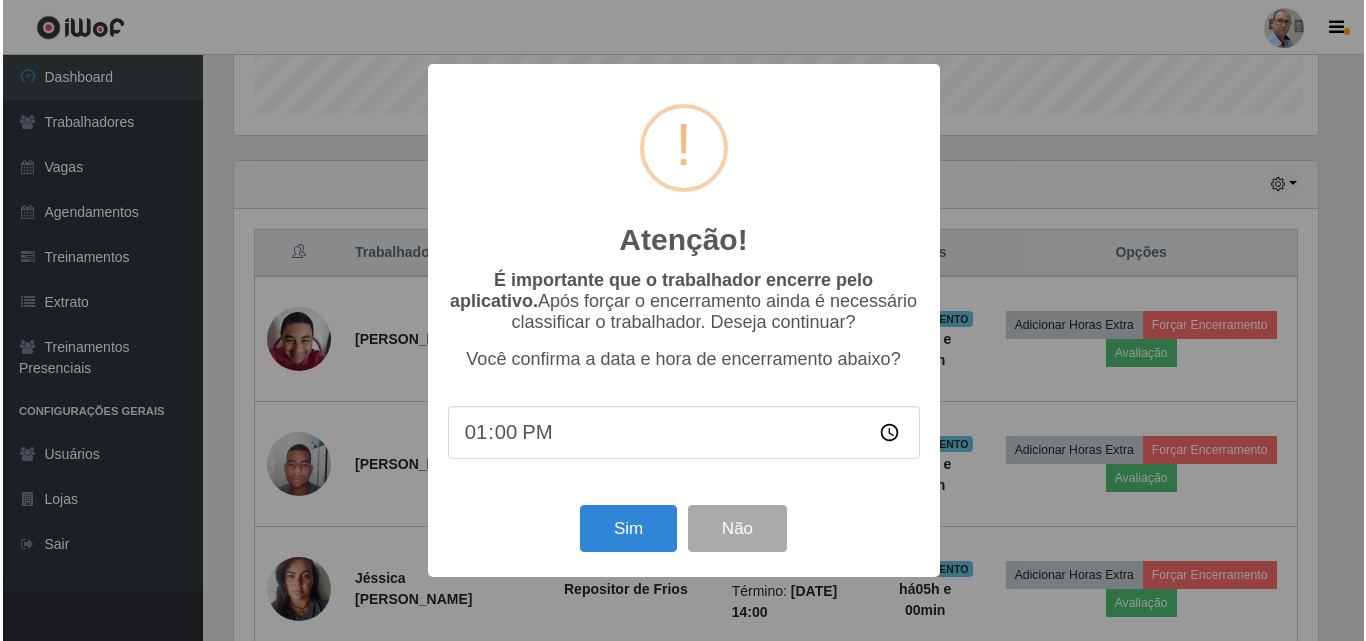 scroll, scrollTop: 999585, scrollLeft: 998911, axis: both 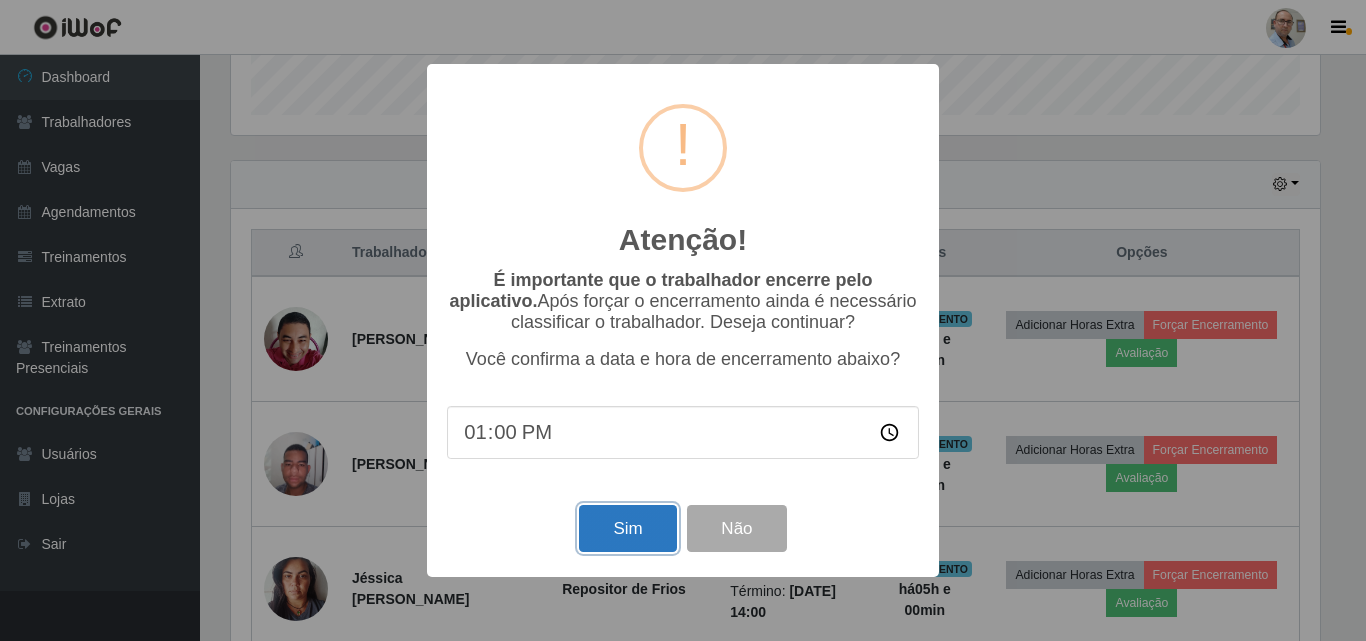 click on "Sim" at bounding box center (627, 528) 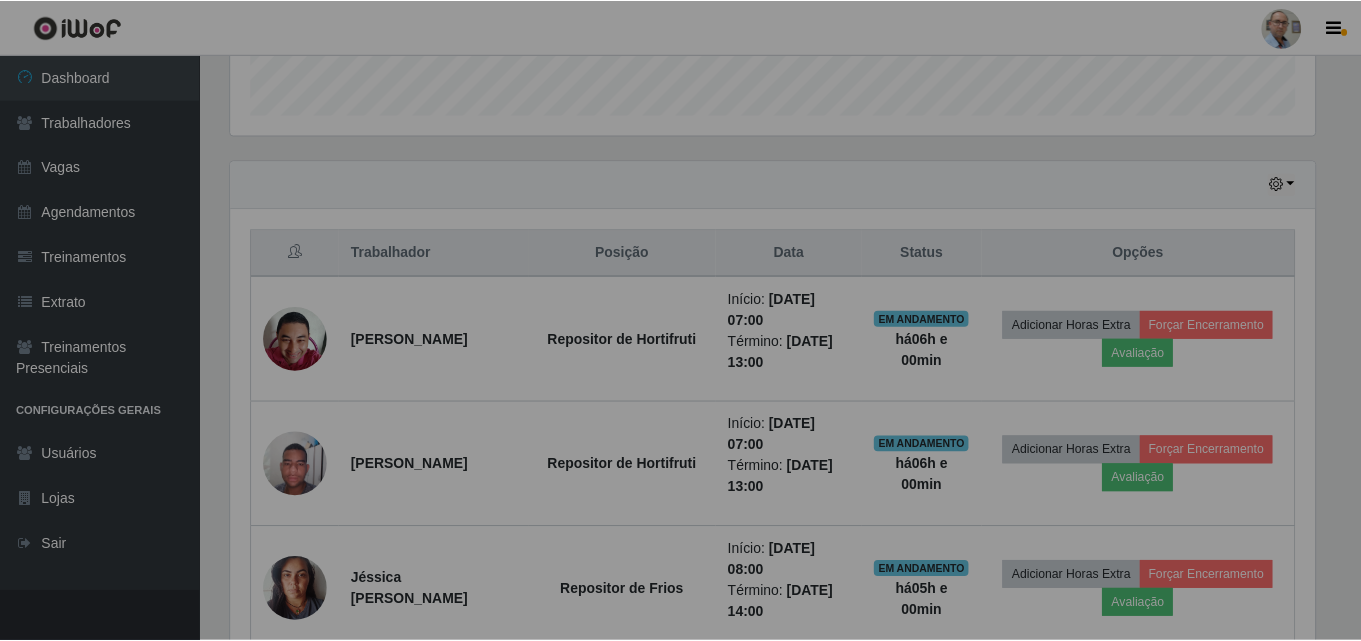 scroll, scrollTop: 999585, scrollLeft: 998901, axis: both 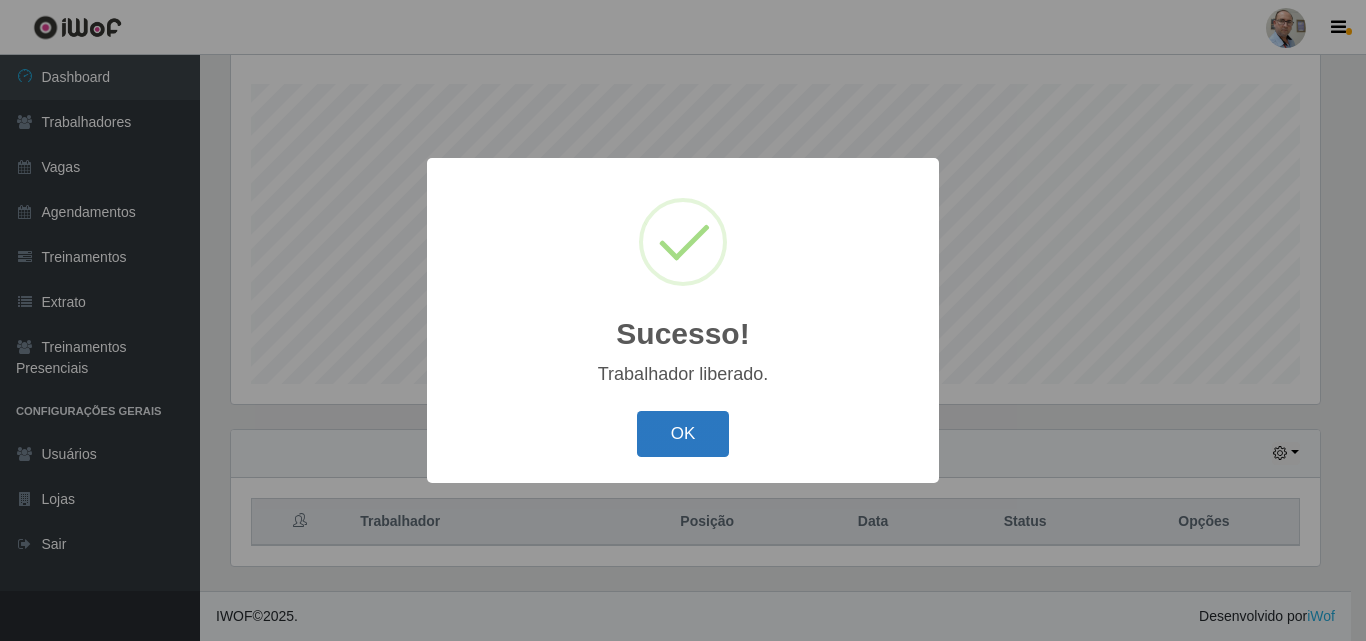 click on "OK" at bounding box center (683, 434) 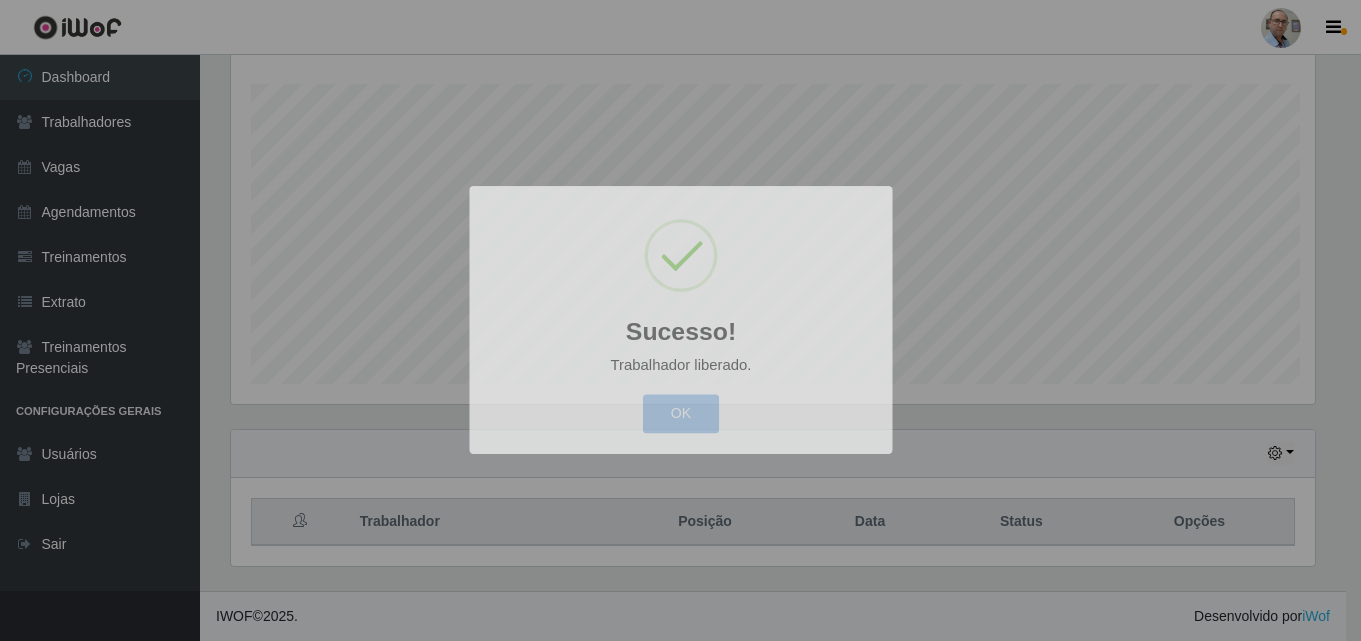 scroll, scrollTop: 999585, scrollLeft: 998901, axis: both 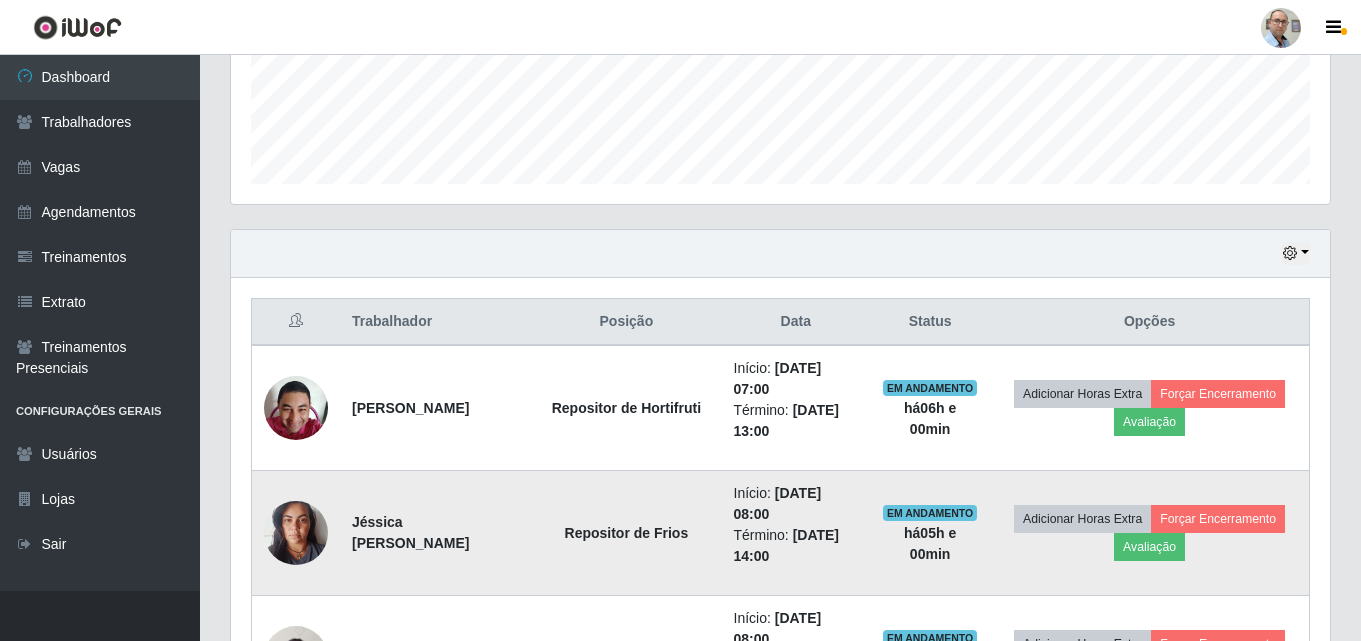 click at bounding box center (296, 532) 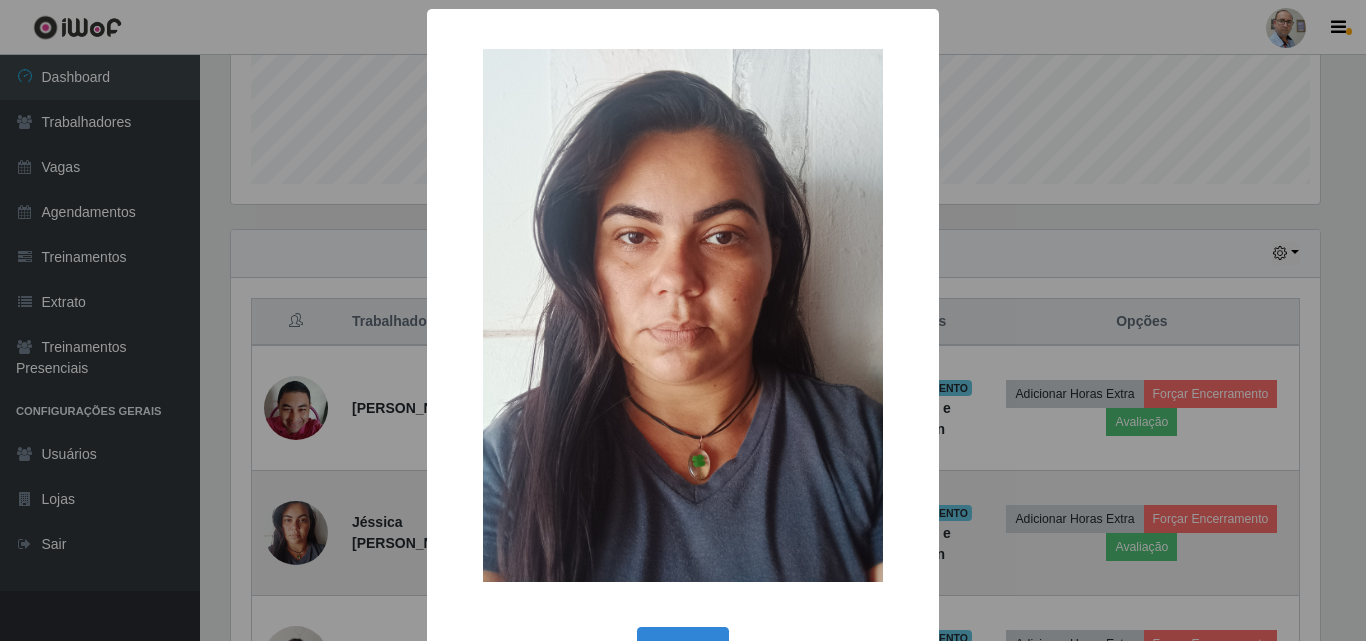 scroll, scrollTop: 999585, scrollLeft: 998911, axis: both 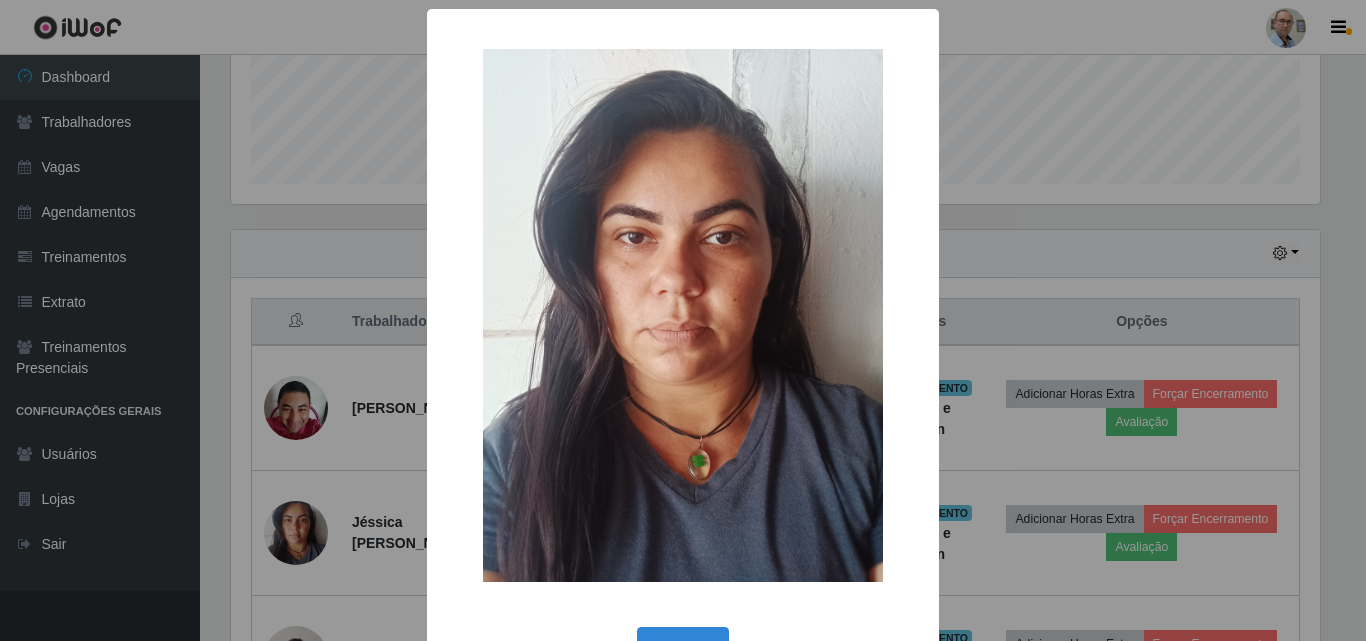 click on "× OK Cancel" at bounding box center [683, 320] 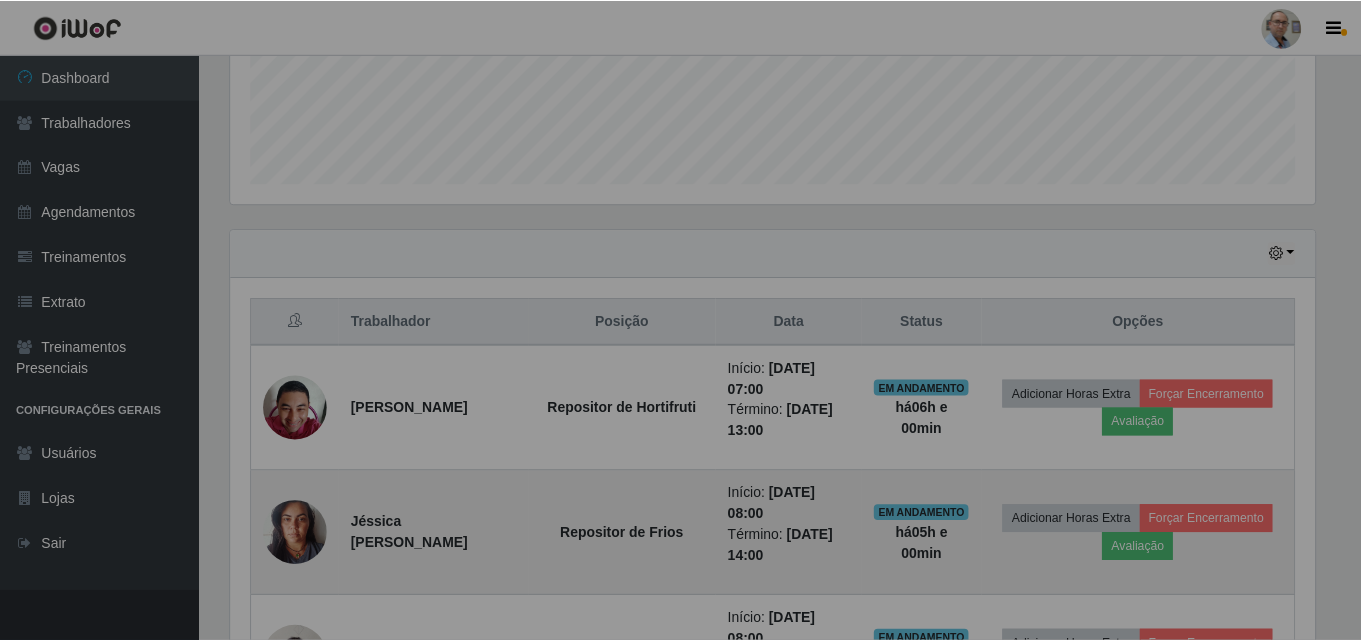 scroll, scrollTop: 999585, scrollLeft: 998901, axis: both 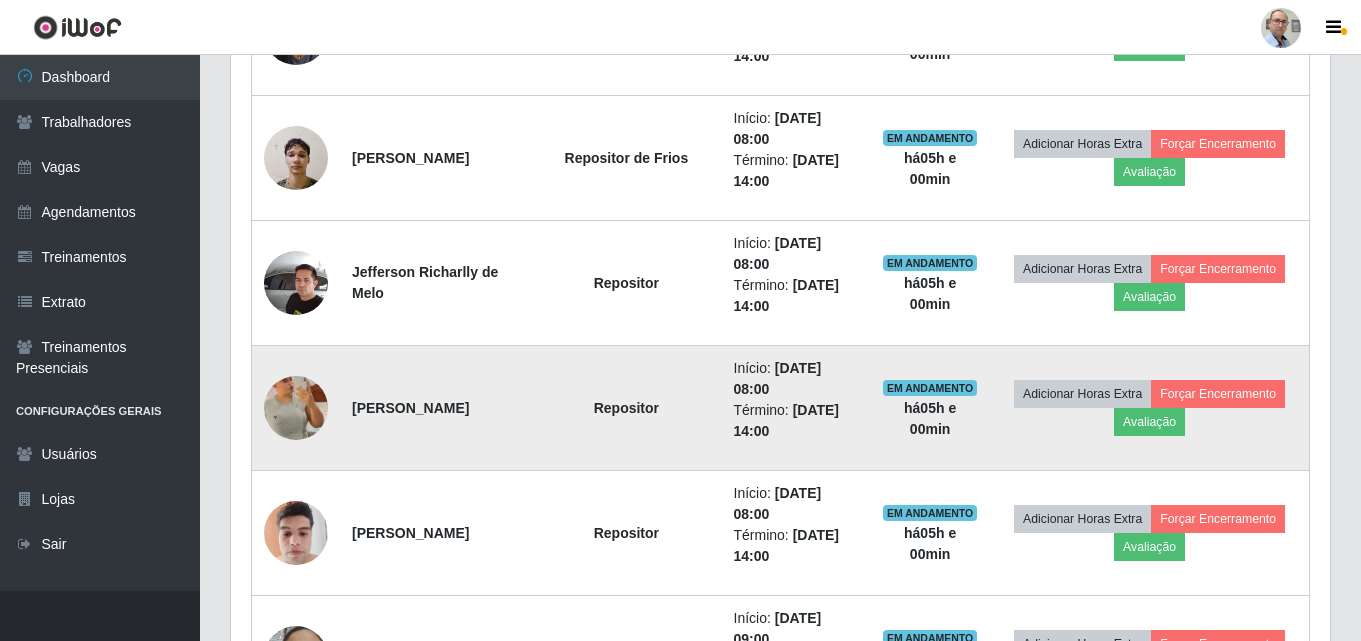 click at bounding box center (296, 407) 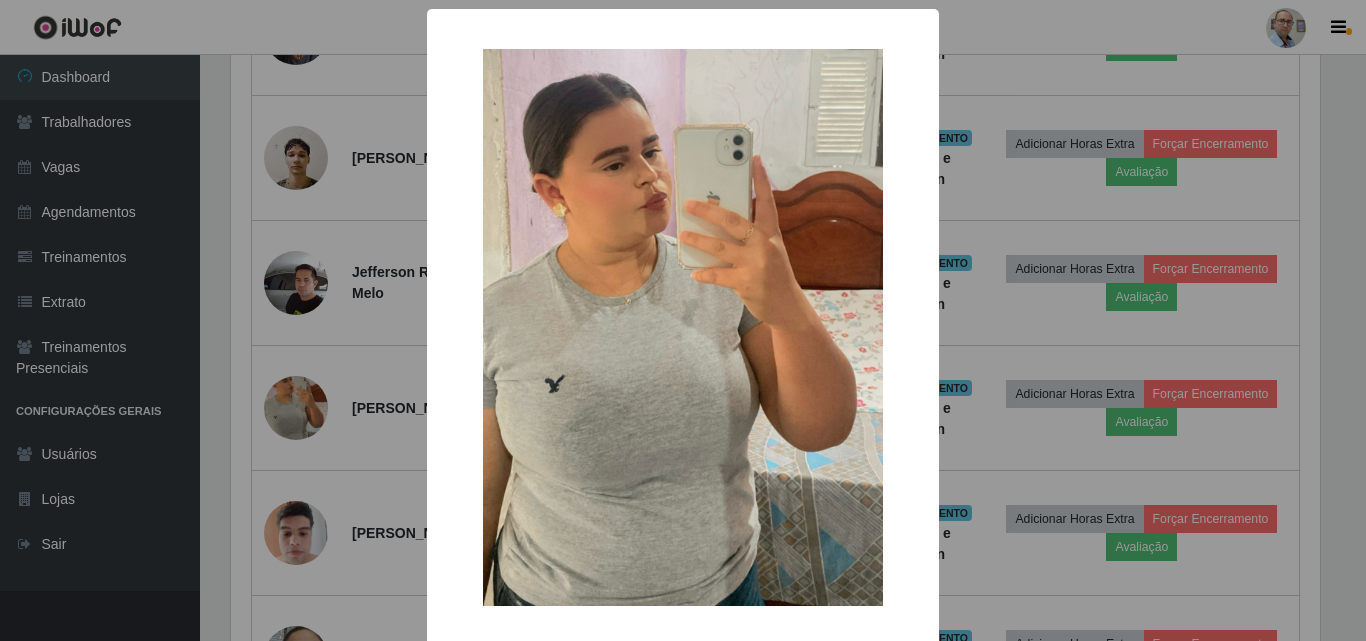 click on "× OK Cancel" at bounding box center (683, 320) 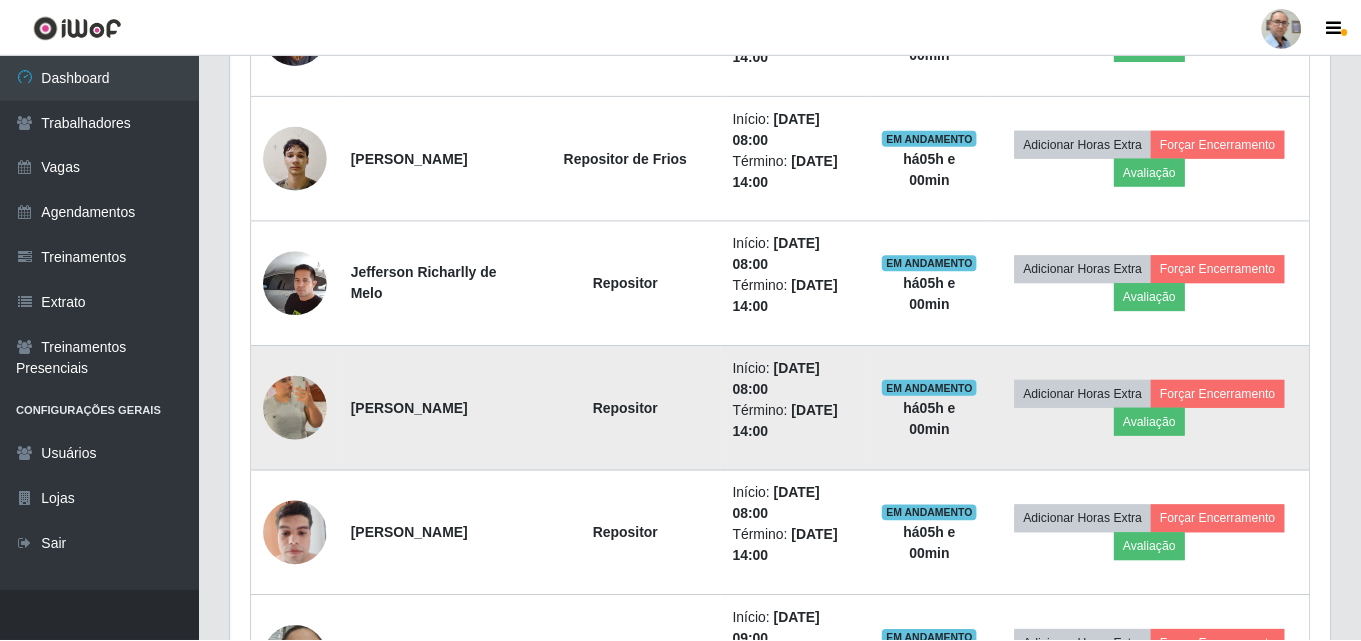 scroll, scrollTop: 999585, scrollLeft: 998901, axis: both 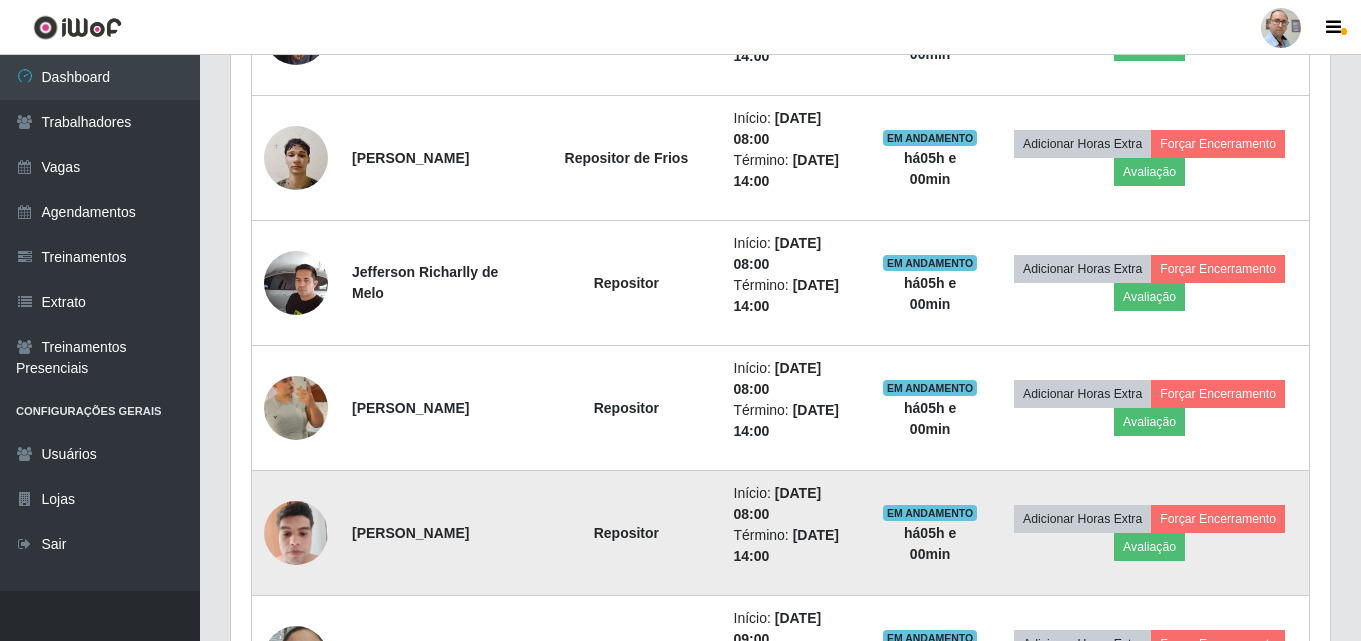 click at bounding box center (296, 532) 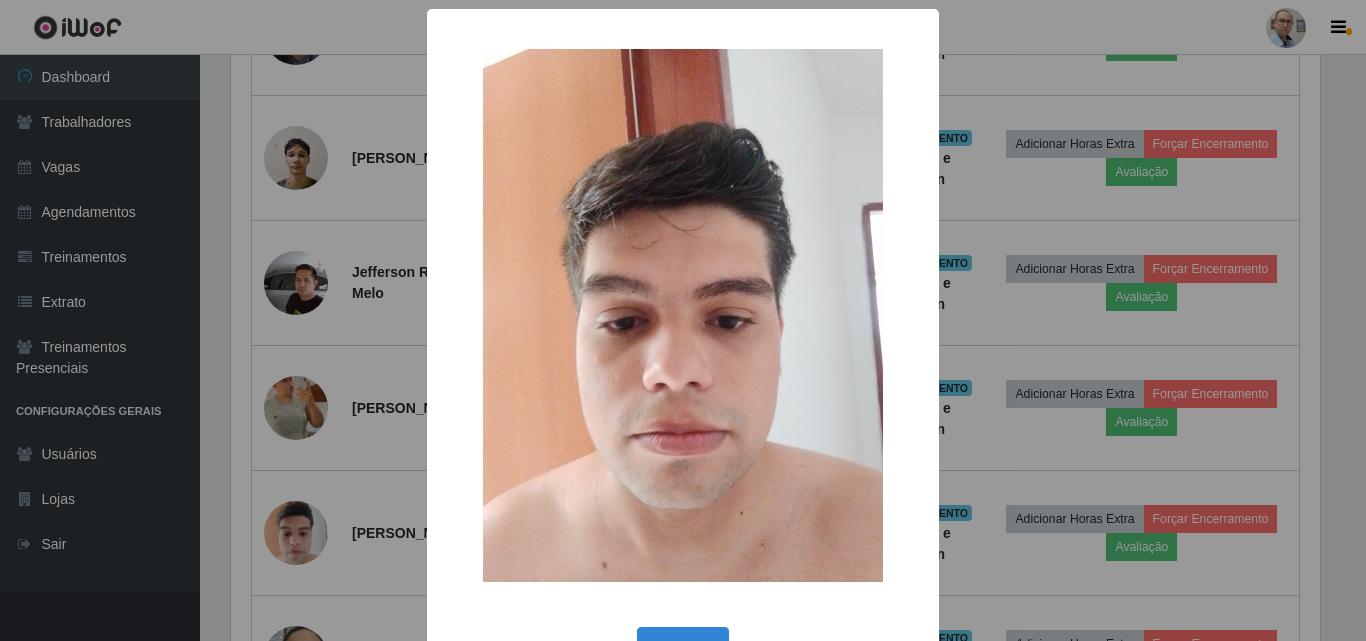 click on "× OK Cancel" at bounding box center [683, 320] 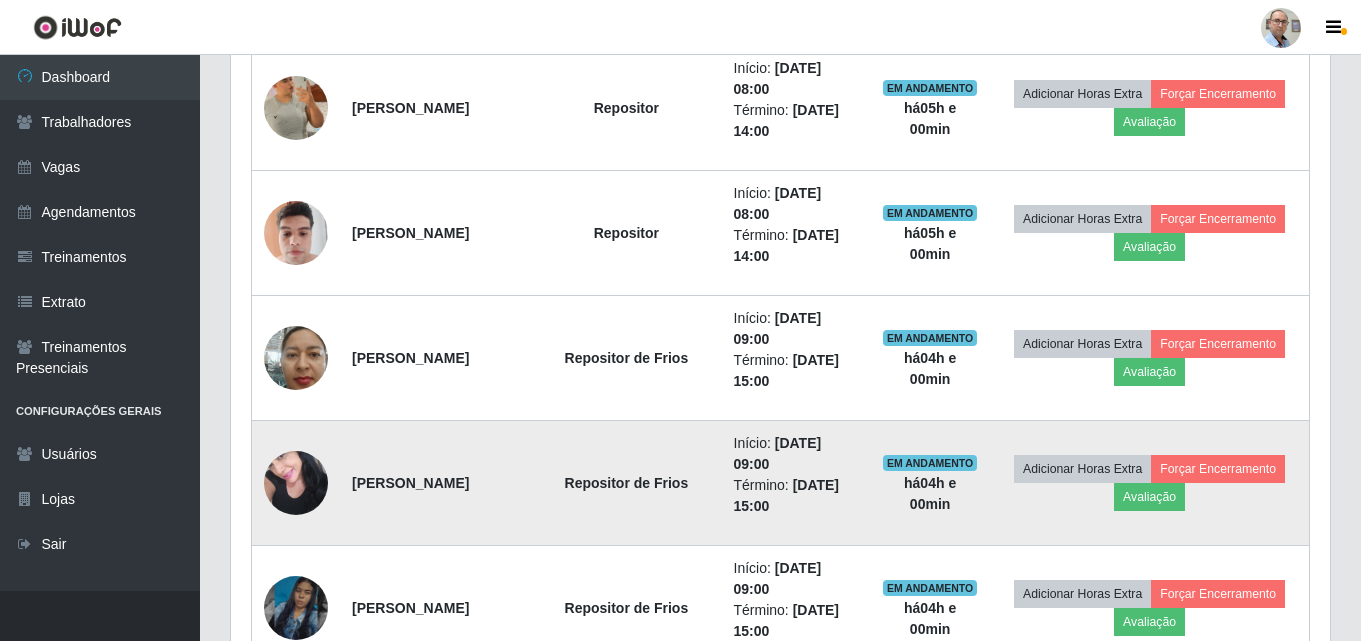 click at bounding box center (296, 482) 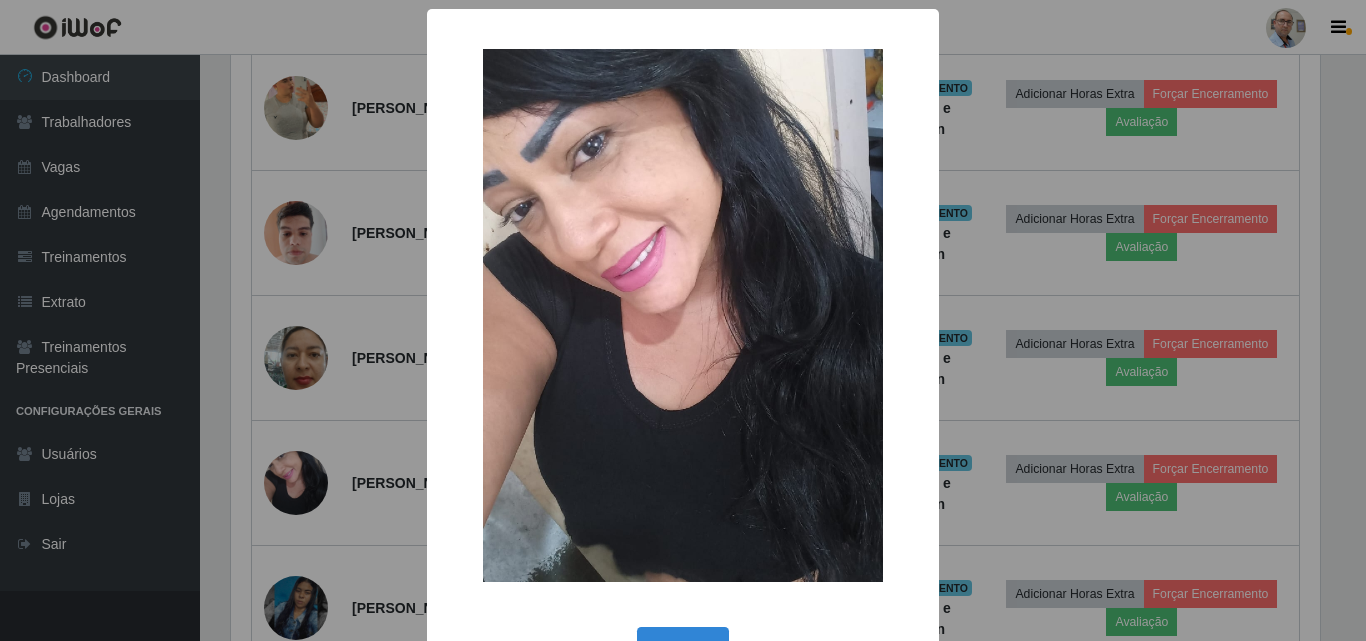 click on "× OK Cancel" at bounding box center [683, 320] 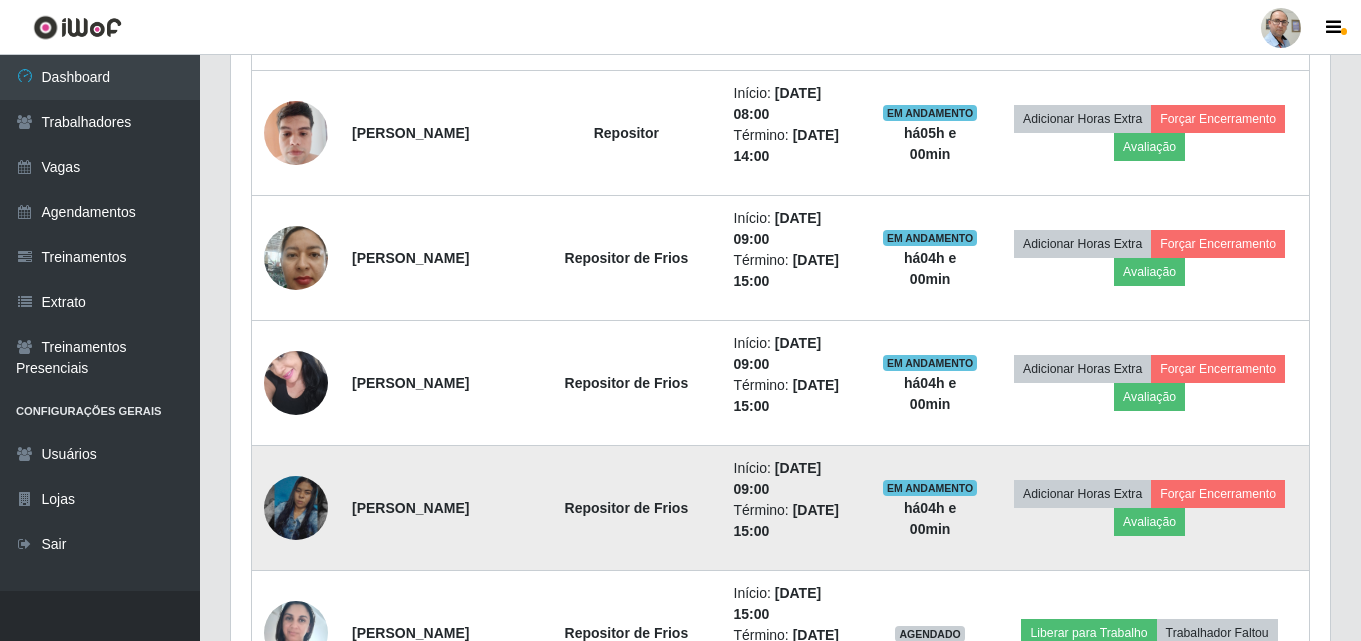 click at bounding box center (296, 508) 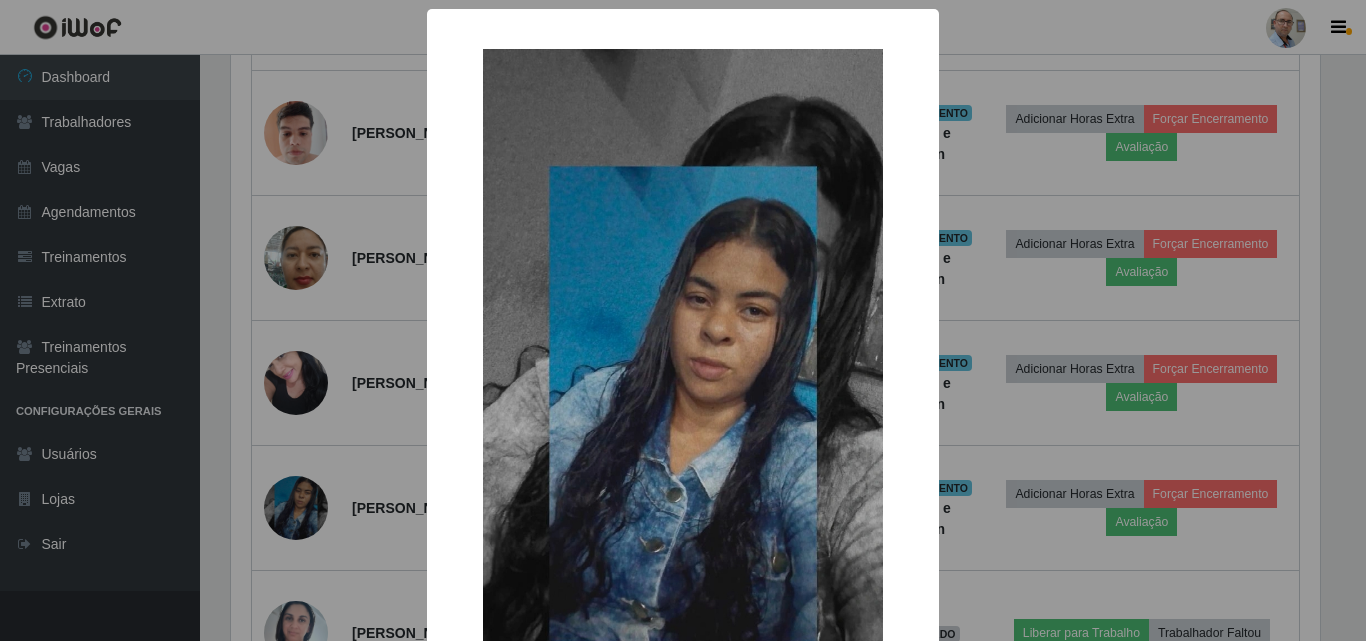 click on "× OK Cancel" at bounding box center (683, 320) 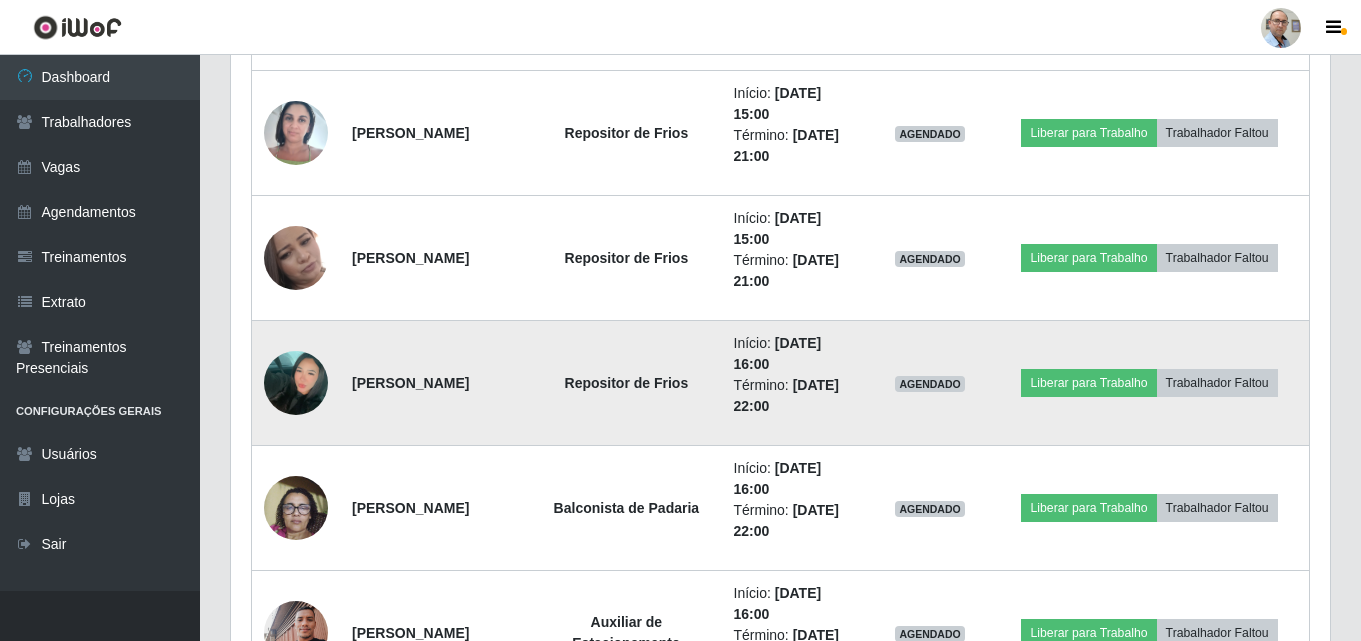 click at bounding box center [296, 383] 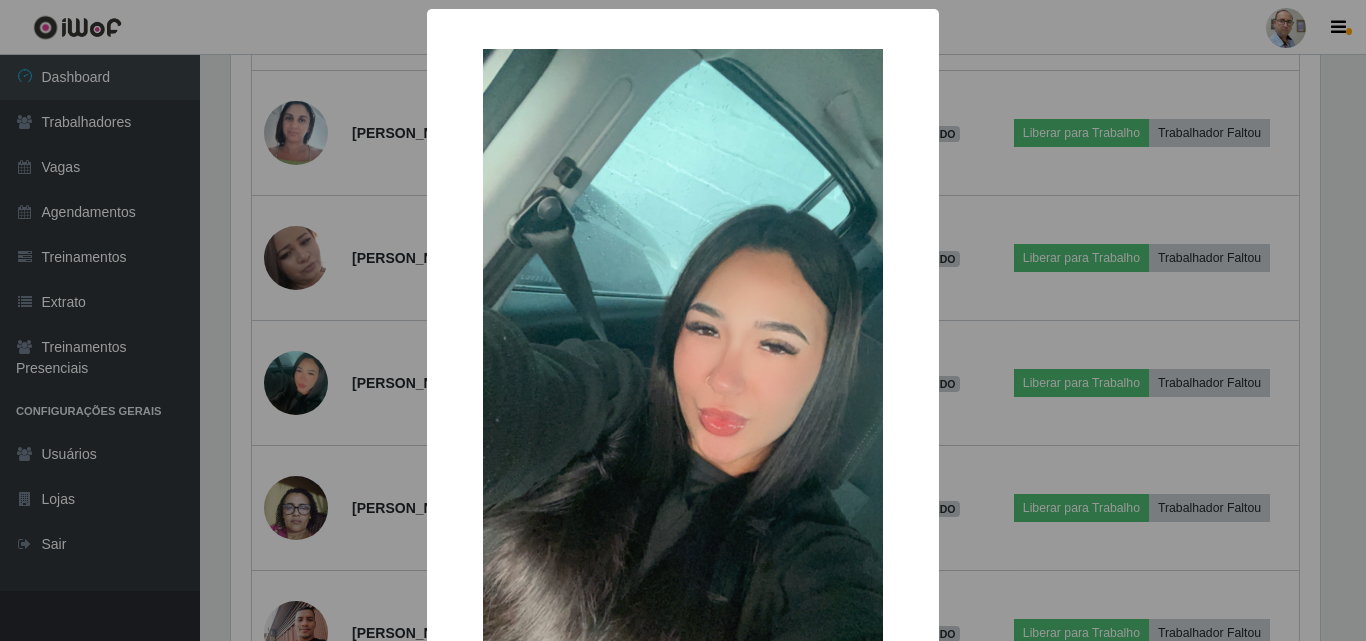 click on "× OK Cancel" at bounding box center [683, 320] 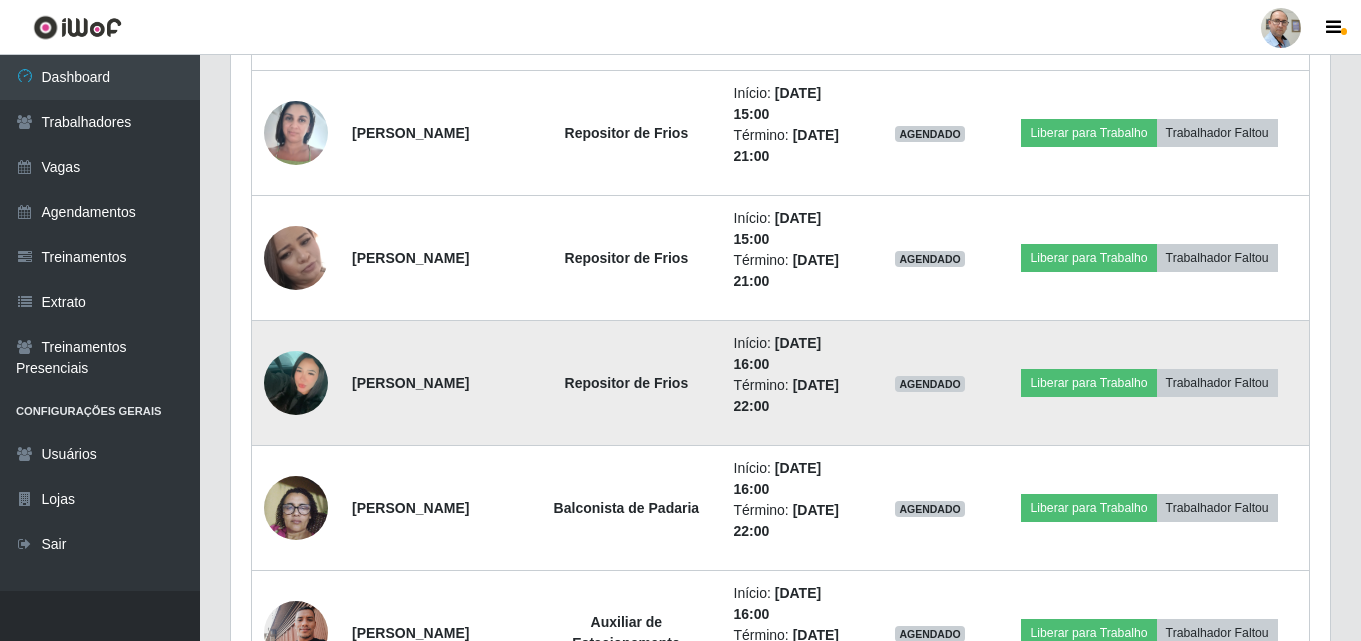 click at bounding box center (296, 383) 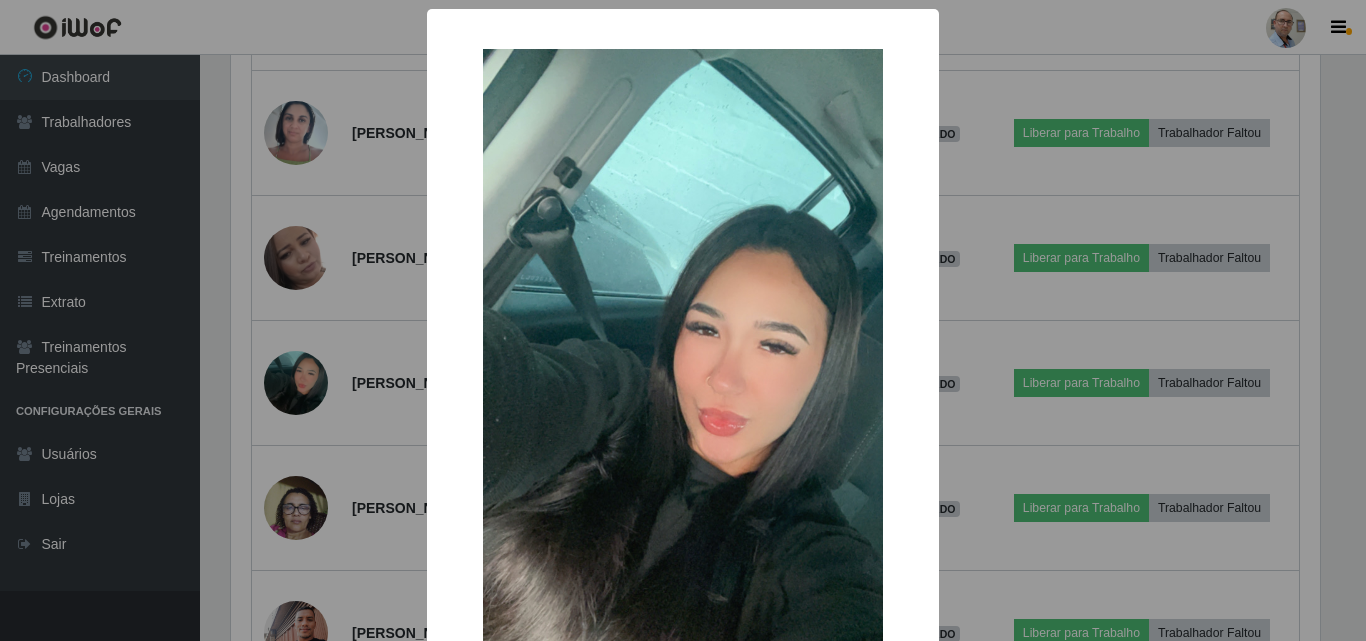 click on "× OK Cancel" at bounding box center (683, 320) 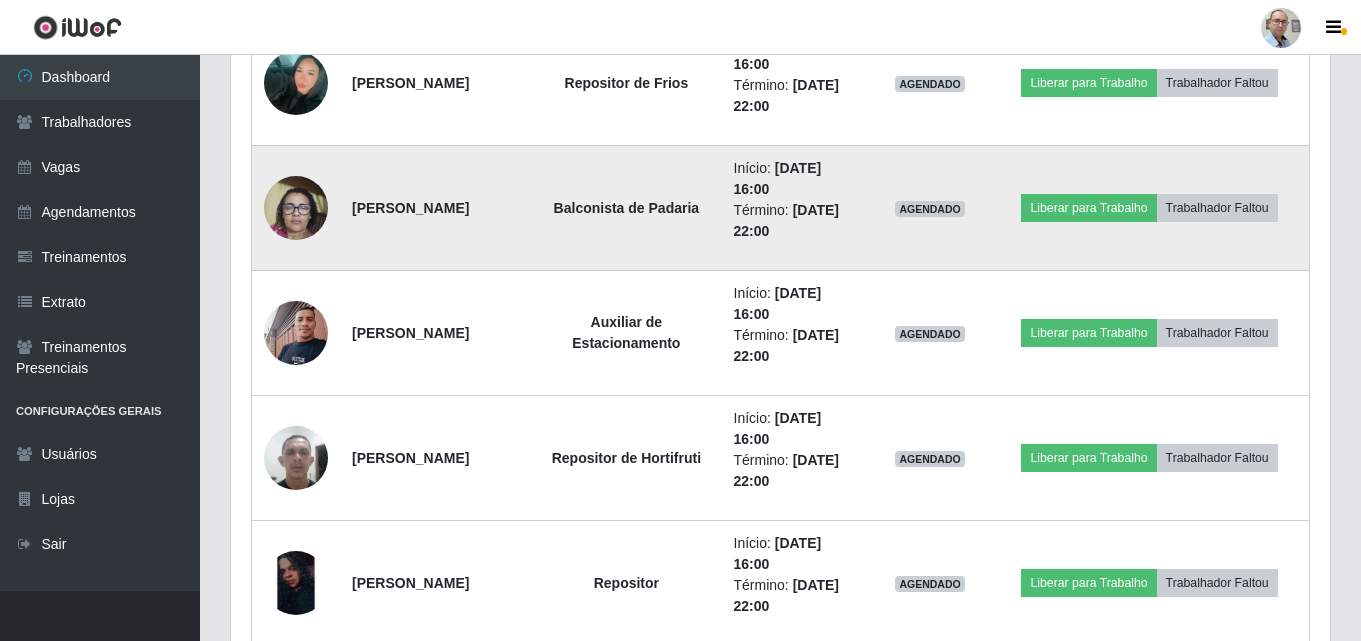 click at bounding box center [296, 208] 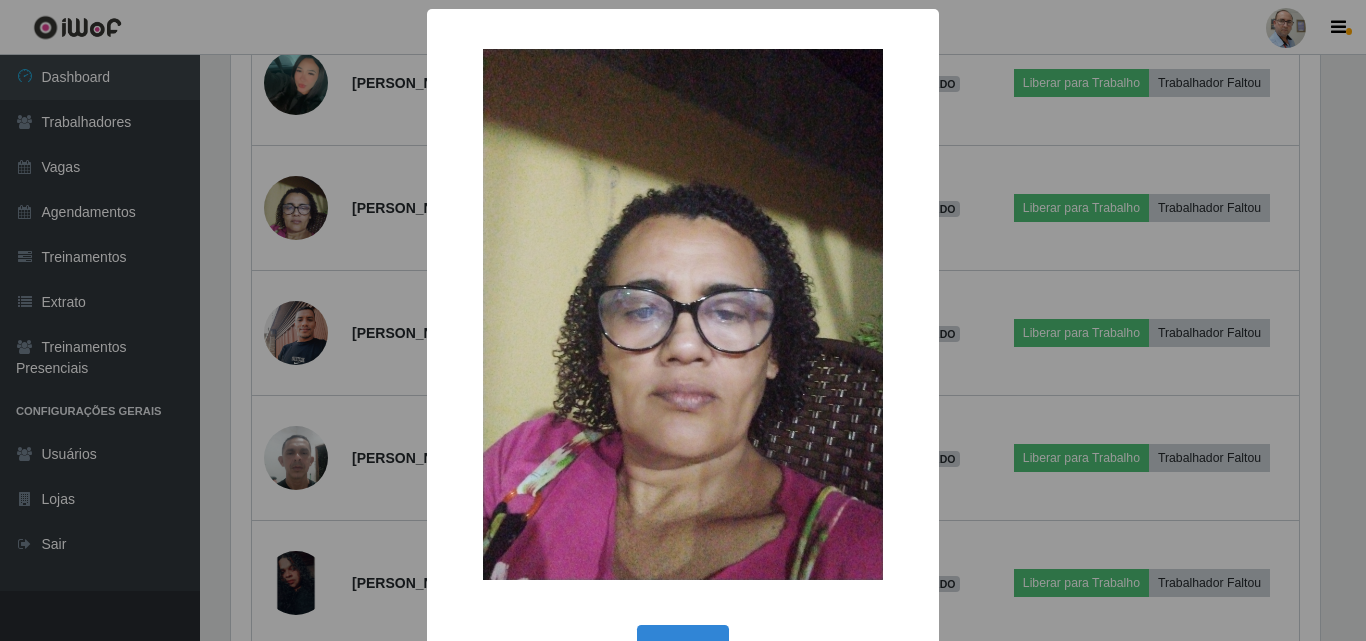 click on "× OK Cancel" at bounding box center (683, 320) 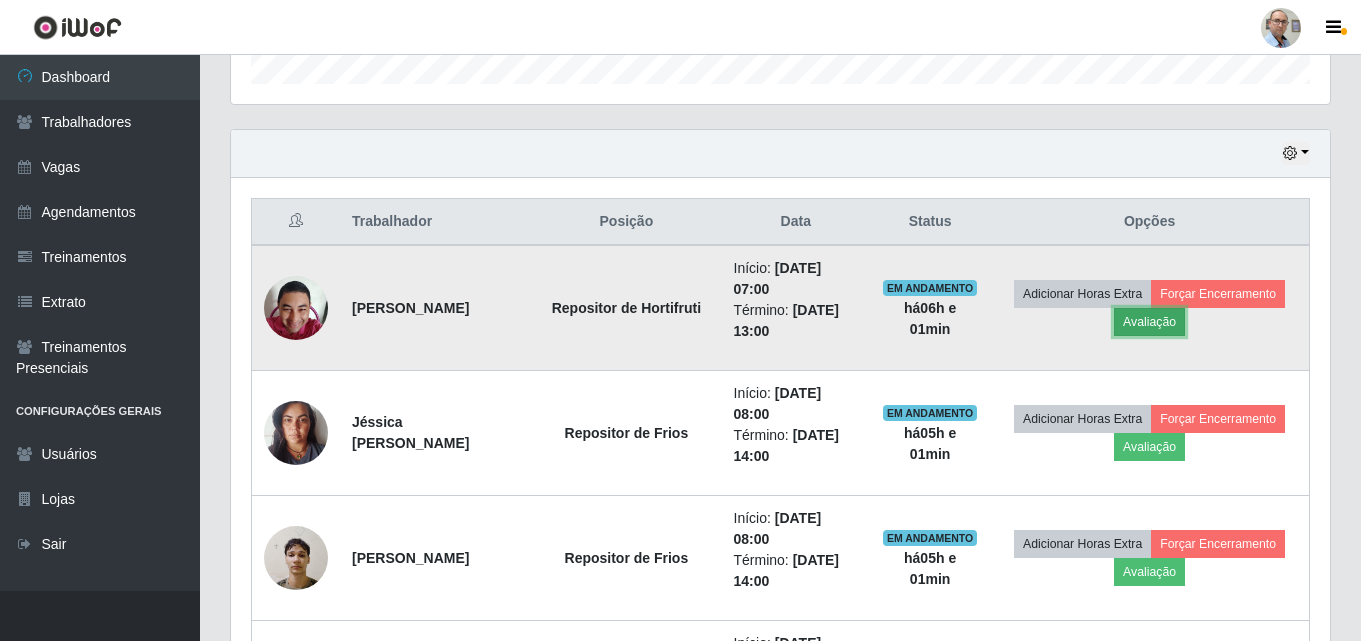 click on "Avaliação" at bounding box center [1149, 322] 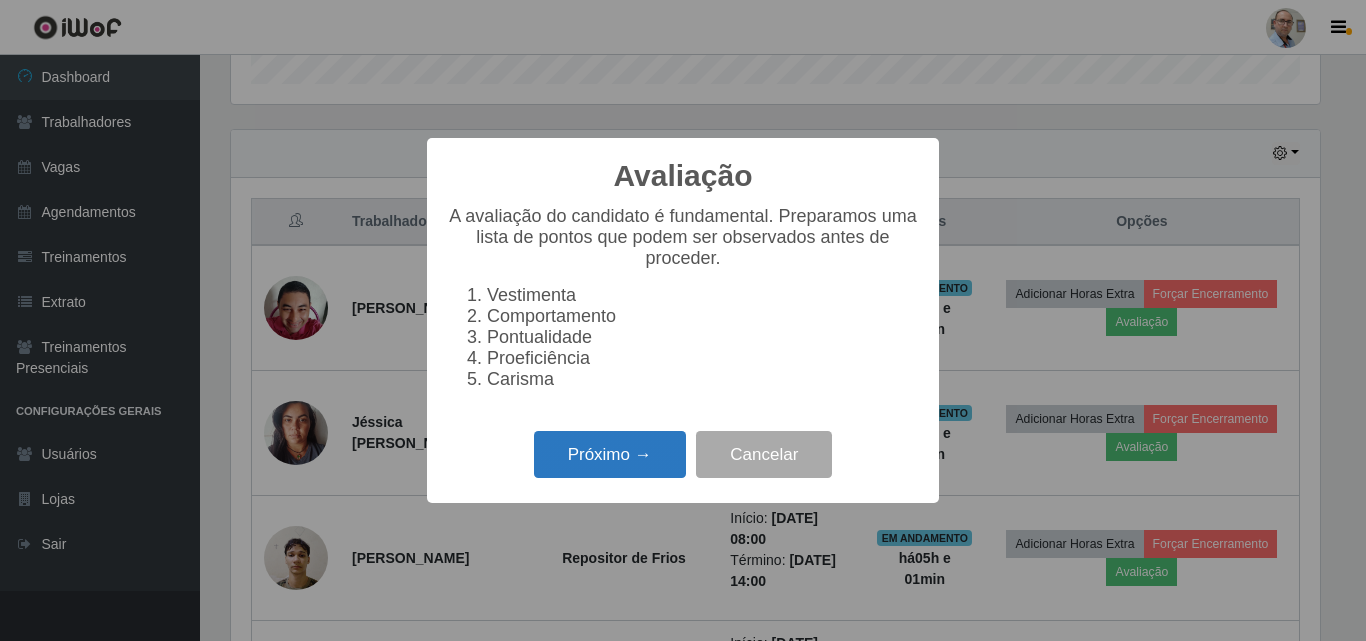 click on "Próximo →" at bounding box center [610, 454] 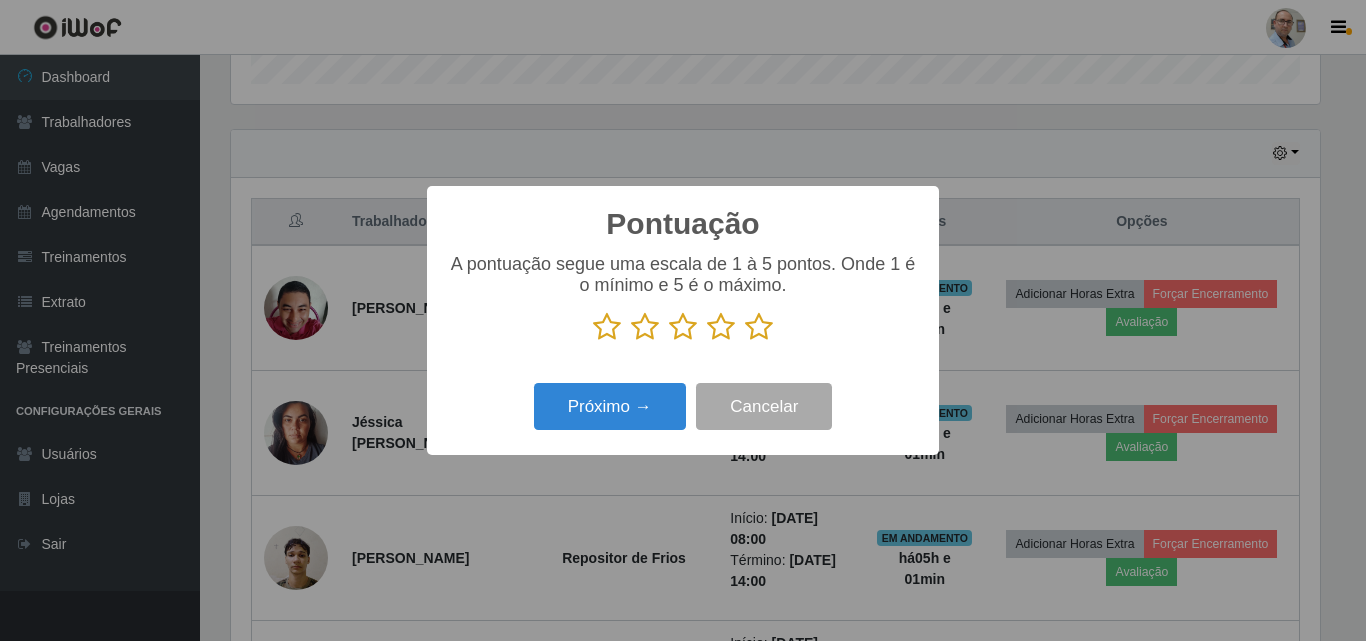 click at bounding box center (759, 327) 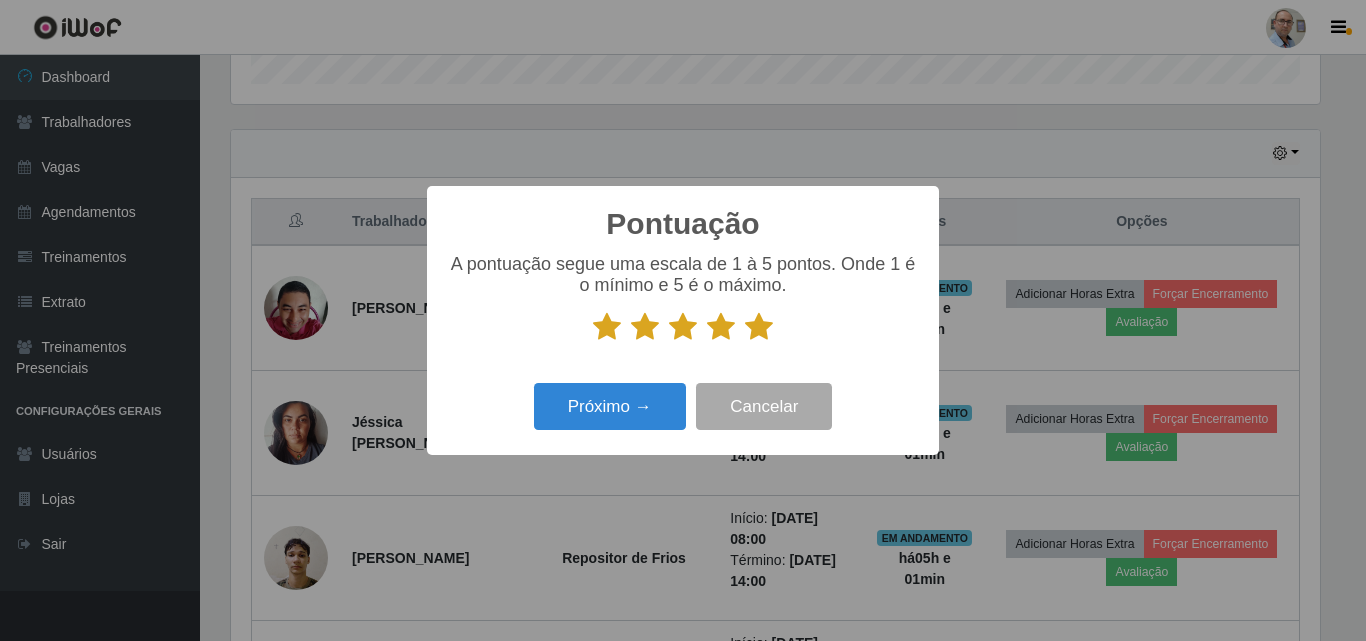 click on "Próximo → Cancelar" at bounding box center (683, 406) 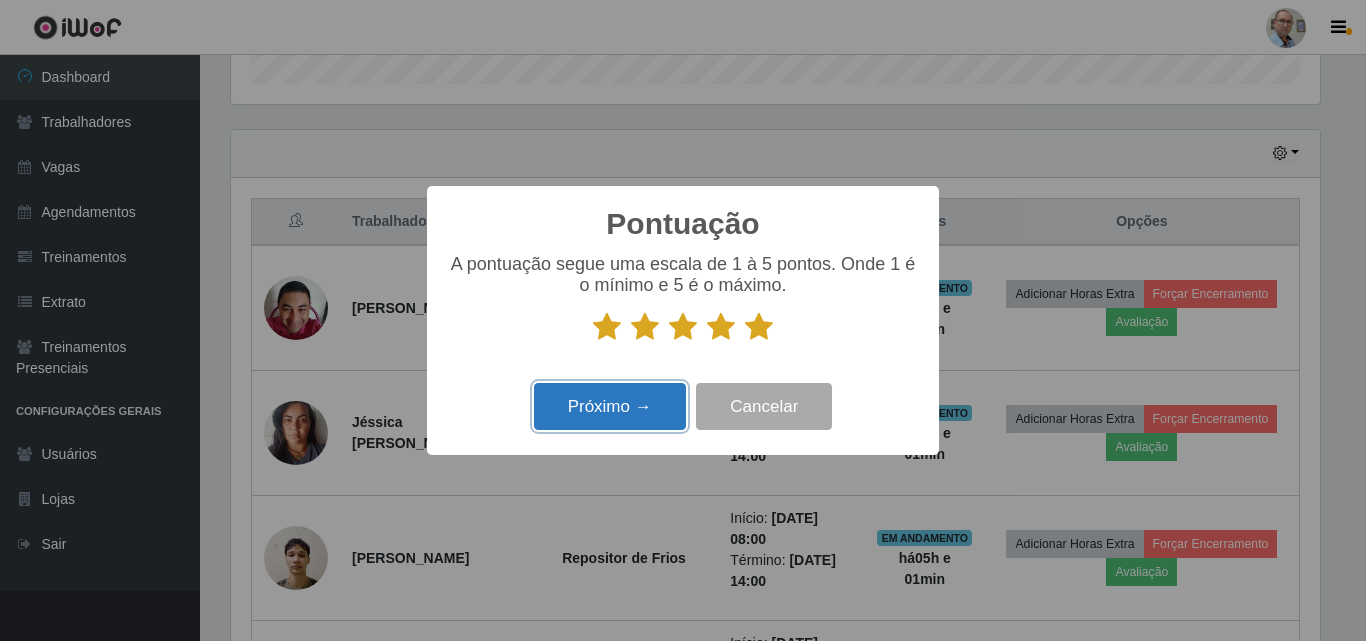 click on "Próximo →" at bounding box center (610, 406) 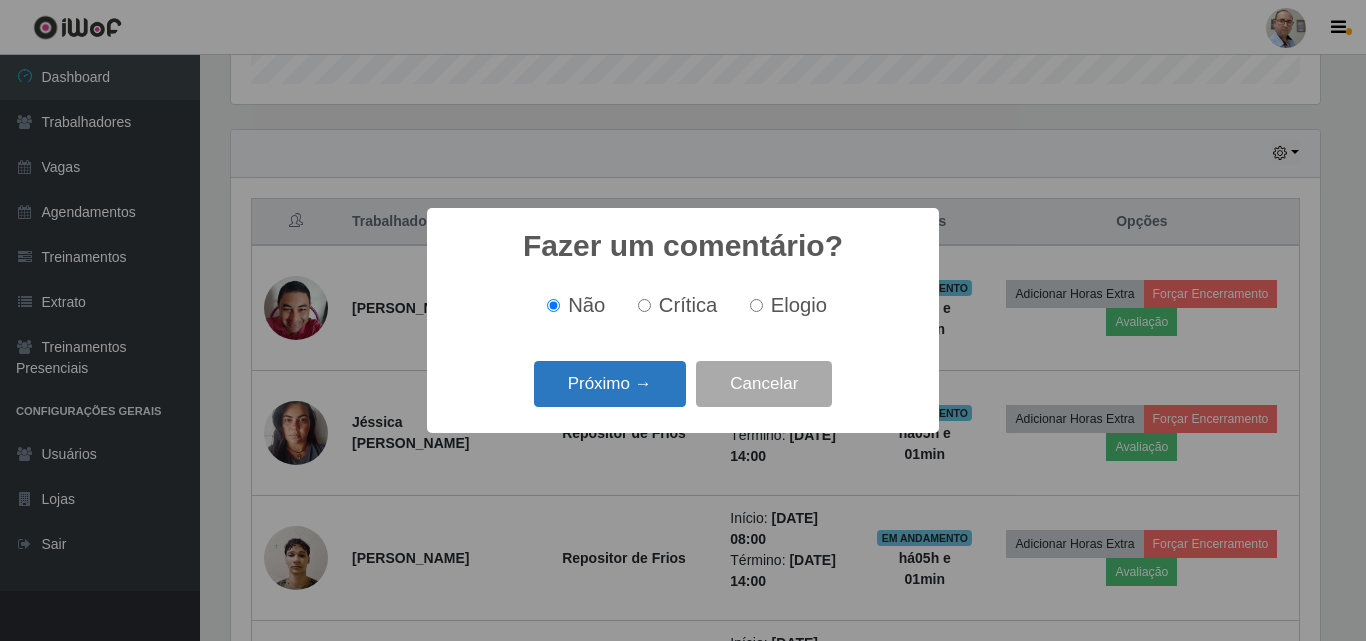 click on "Próximo →" at bounding box center [610, 384] 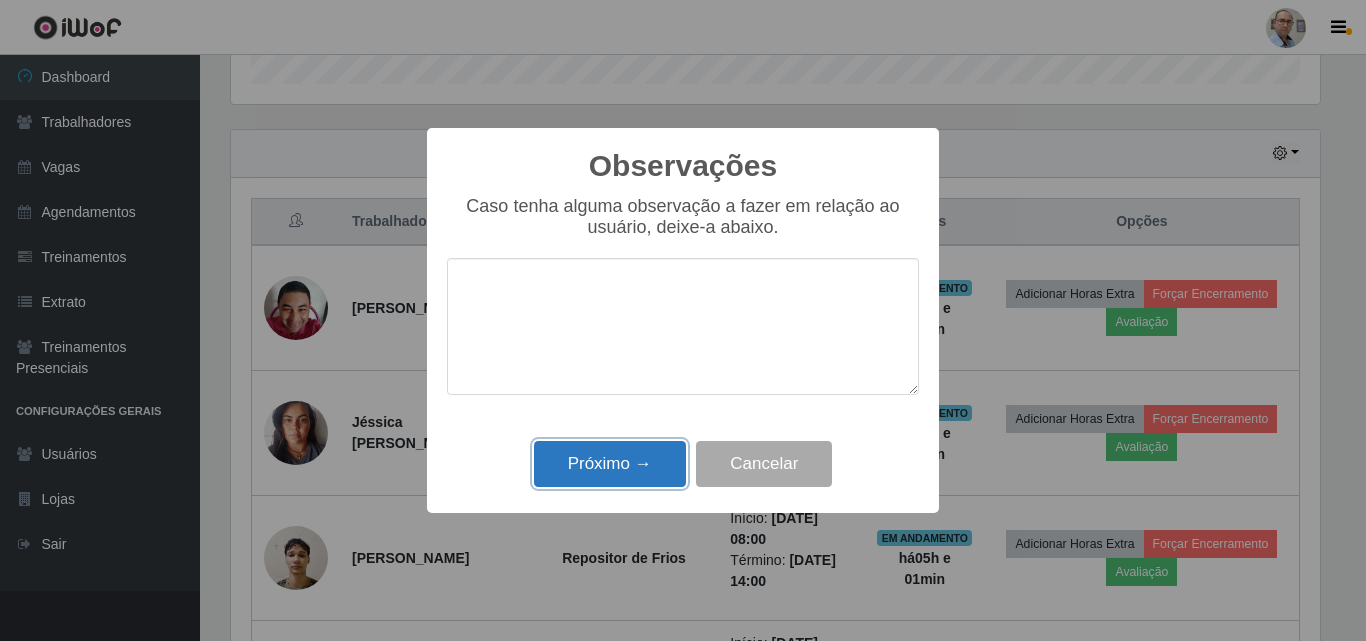 click on "Próximo →" at bounding box center (610, 464) 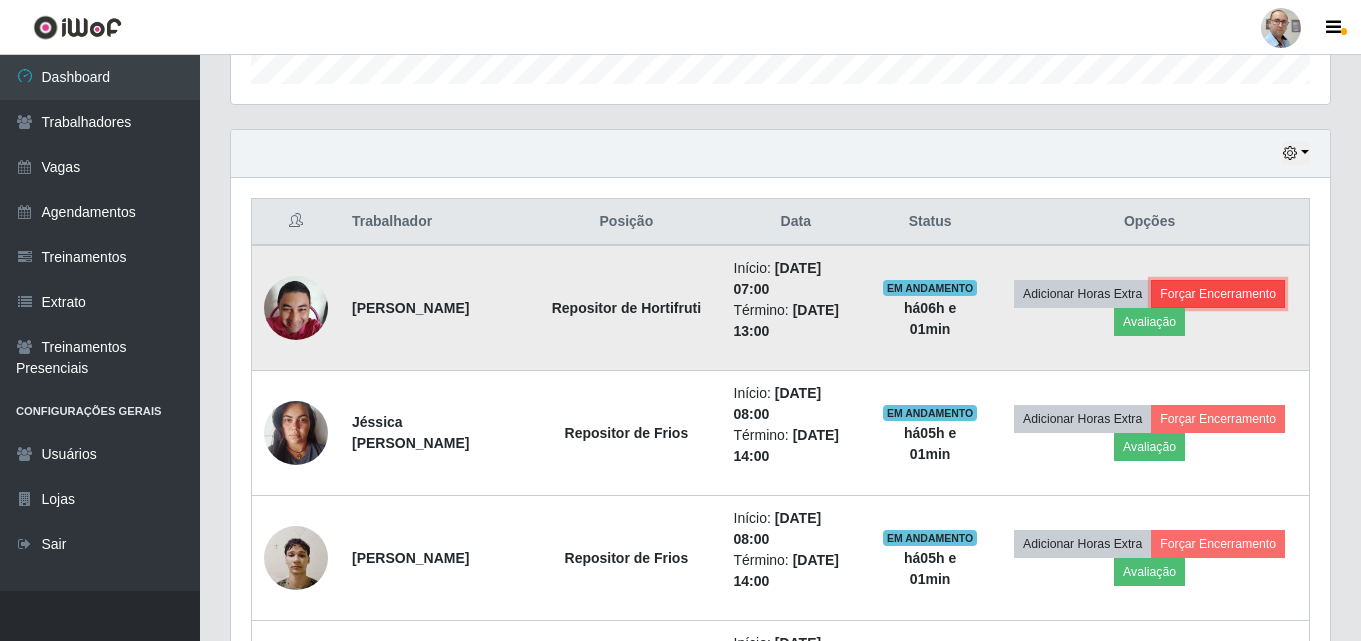 click on "Forçar Encerramento" at bounding box center (1218, 294) 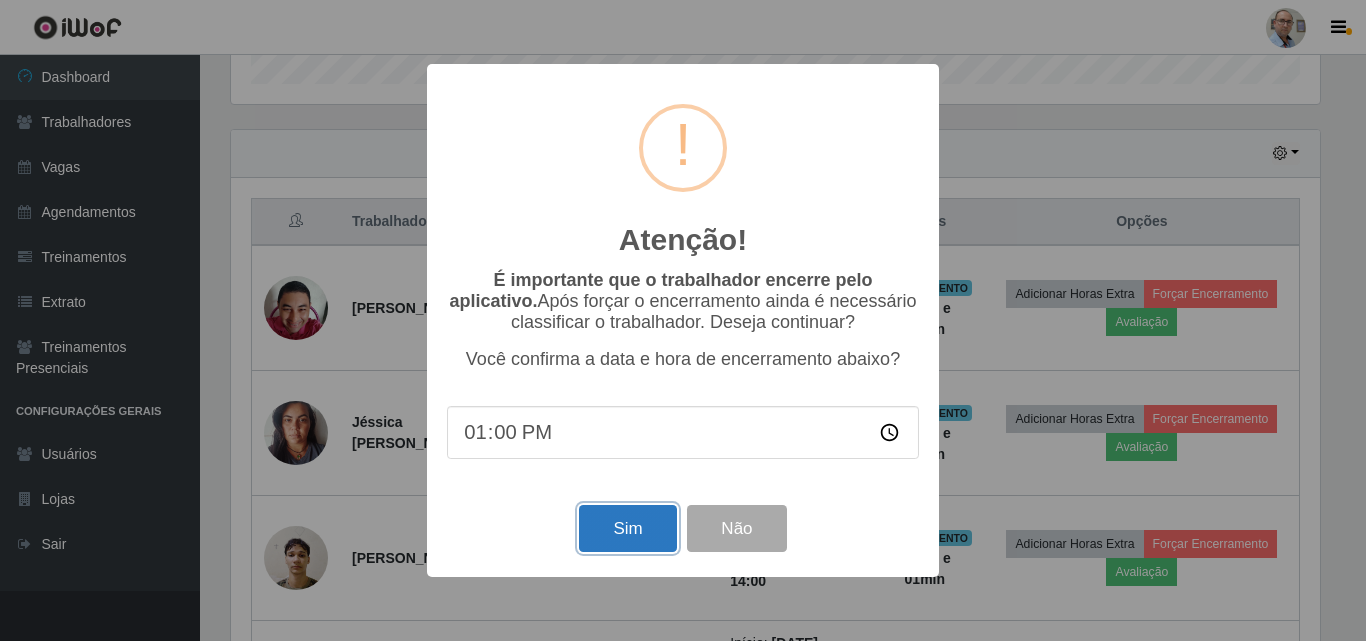 click on "Sim" at bounding box center [627, 528] 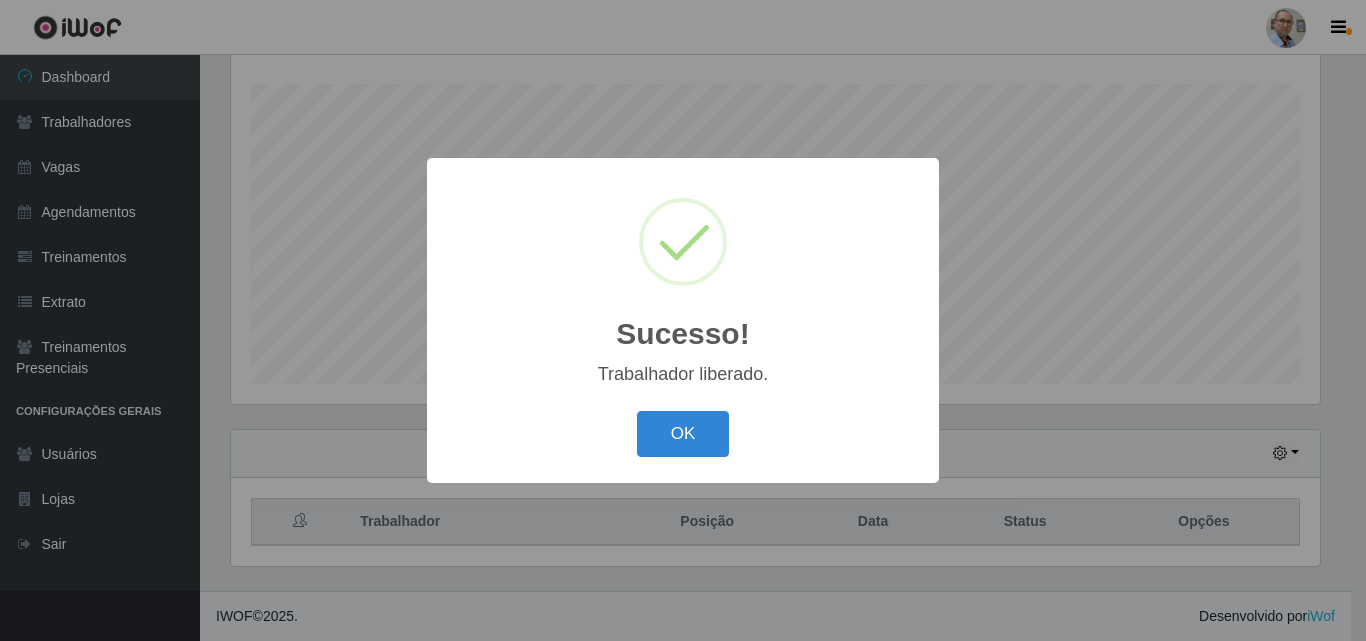 click on "OK Cancel" at bounding box center (683, 433) 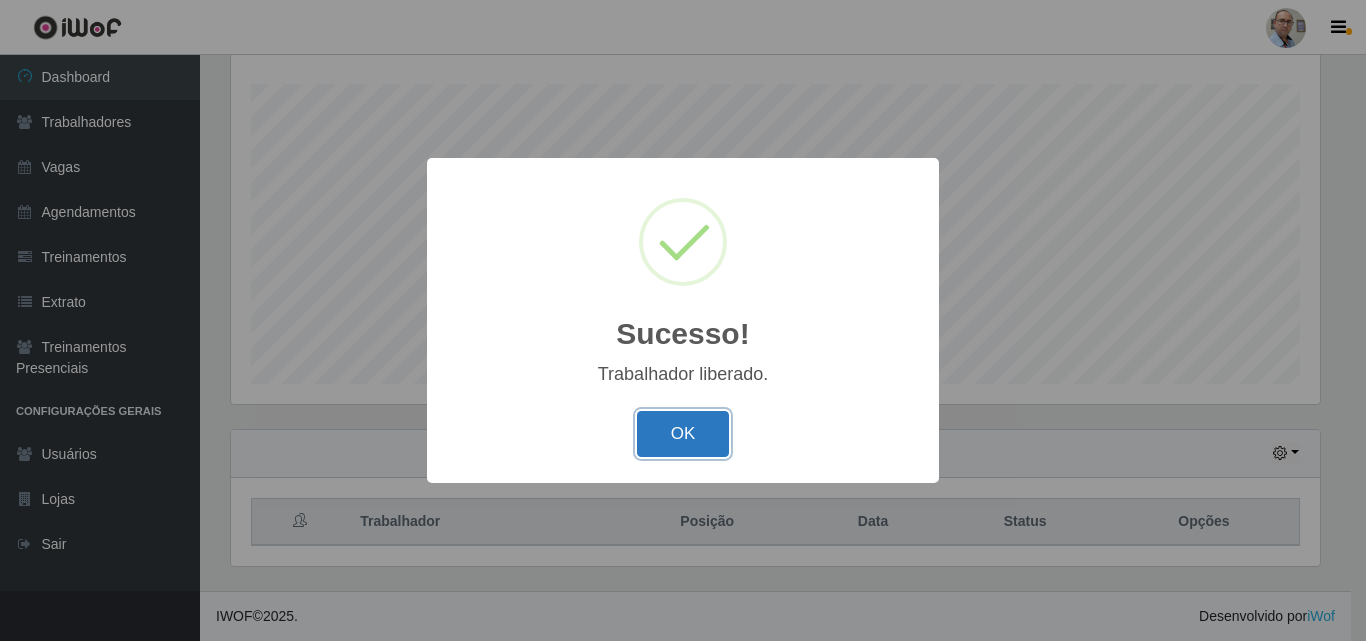 click on "OK" at bounding box center (683, 434) 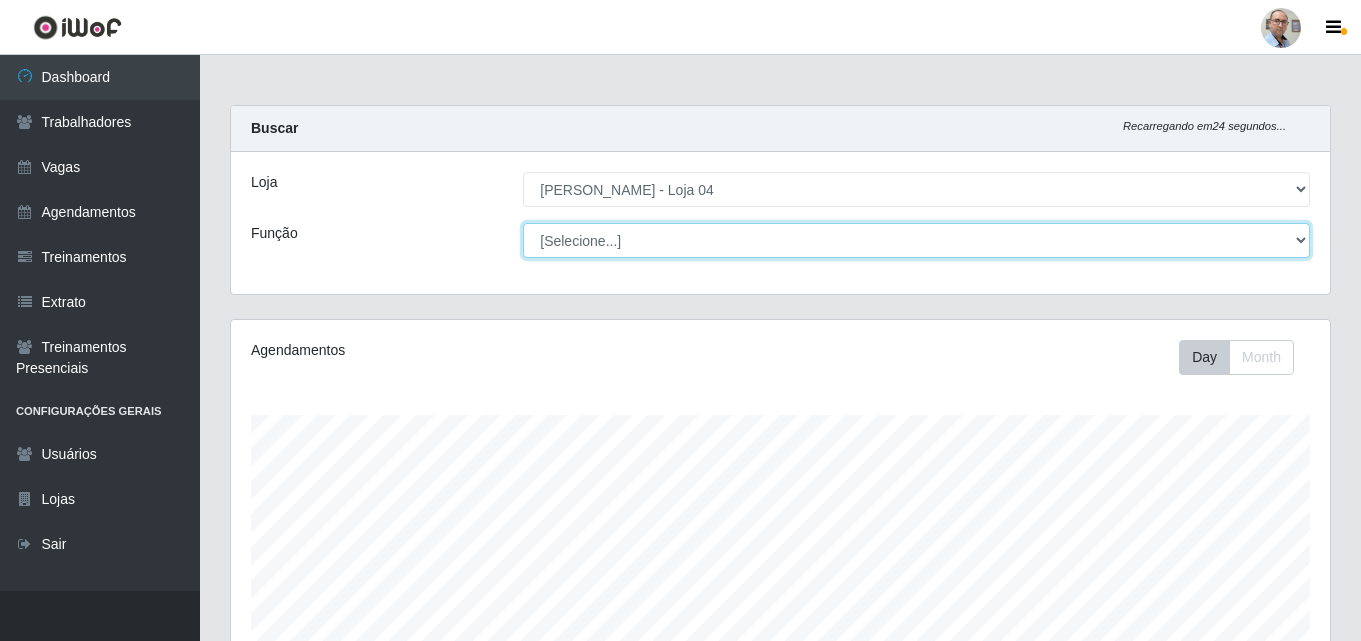 click on "[Selecione...] ASG ASG + ASG ++ Auxiliar de Depósito  Auxiliar de Depósito + Auxiliar de Depósito ++ Auxiliar de Estacionamento Auxiliar de Estacionamento + Auxiliar de Estacionamento ++ Balconista de Frios Balconista de Frios + Balconista de Padaria  Balconista de Padaria + Embalador Embalador + Embalador ++ Operador de Caixa Operador de Caixa + Operador de Caixa ++ Repositor  Repositor + Repositor ++ Repositor de Frios Repositor de Frios + Repositor de Frios ++ Repositor de Hortifruti Repositor de Hortifruti + Repositor de Hortifruti ++" at bounding box center [916, 240] 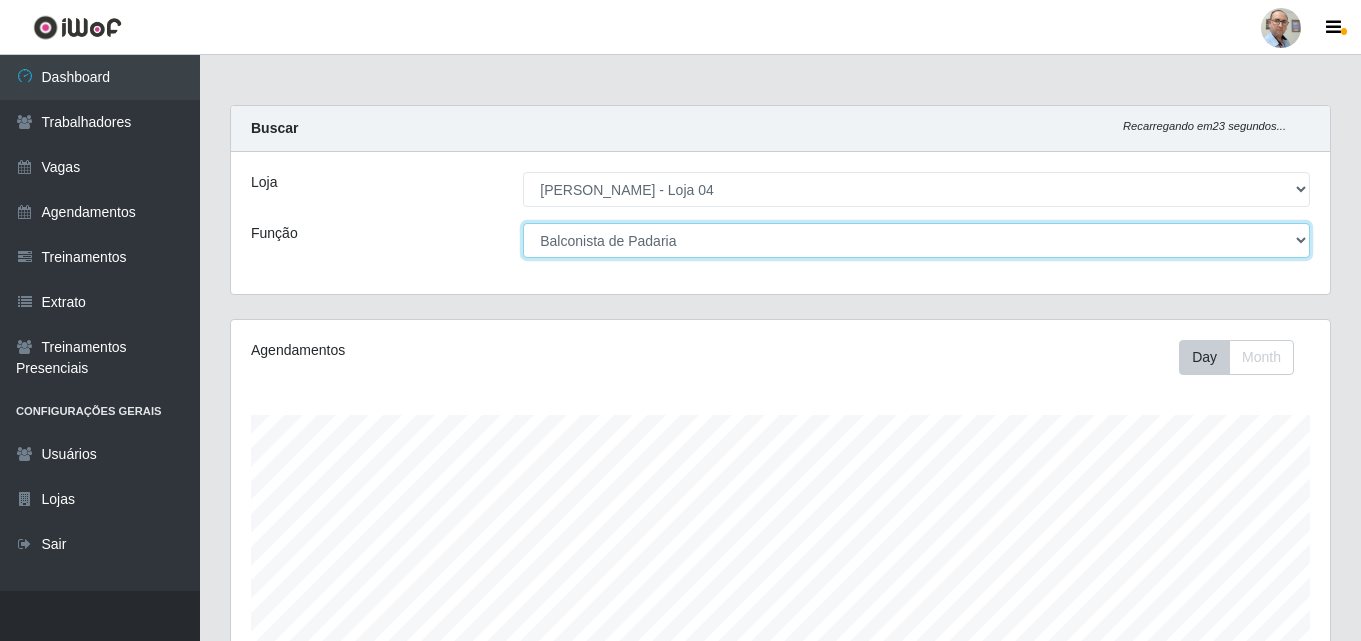 click on "[Selecione...] ASG ASG + ASG ++ Auxiliar de Depósito  Auxiliar de Depósito + Auxiliar de Depósito ++ Auxiliar de Estacionamento Auxiliar de Estacionamento + Auxiliar de Estacionamento ++ Balconista de Frios Balconista de Frios + Balconista de Padaria  Balconista de Padaria + Embalador Embalador + Embalador ++ Operador de Caixa Operador de Caixa + Operador de Caixa ++ Repositor  Repositor + Repositor ++ Repositor de Frios Repositor de Frios + Repositor de Frios ++ Repositor de Hortifruti Repositor de Hortifruti + Repositor de Hortifruti ++" at bounding box center [916, 240] 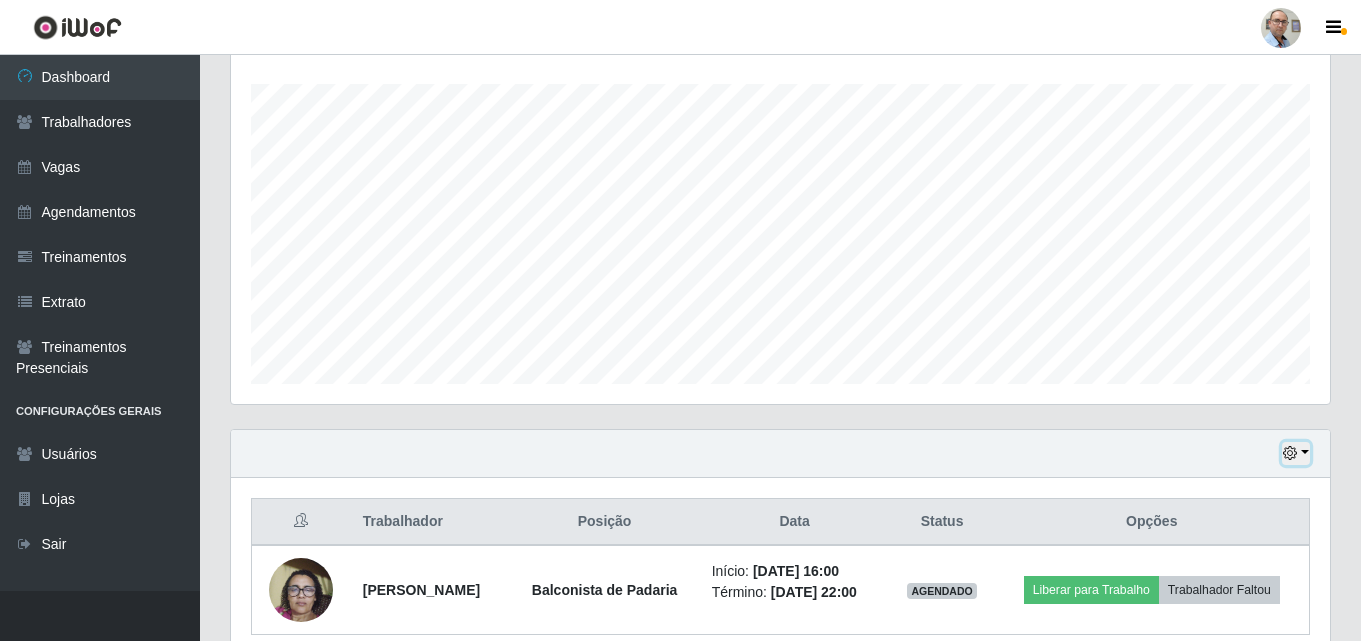click at bounding box center (1296, 453) 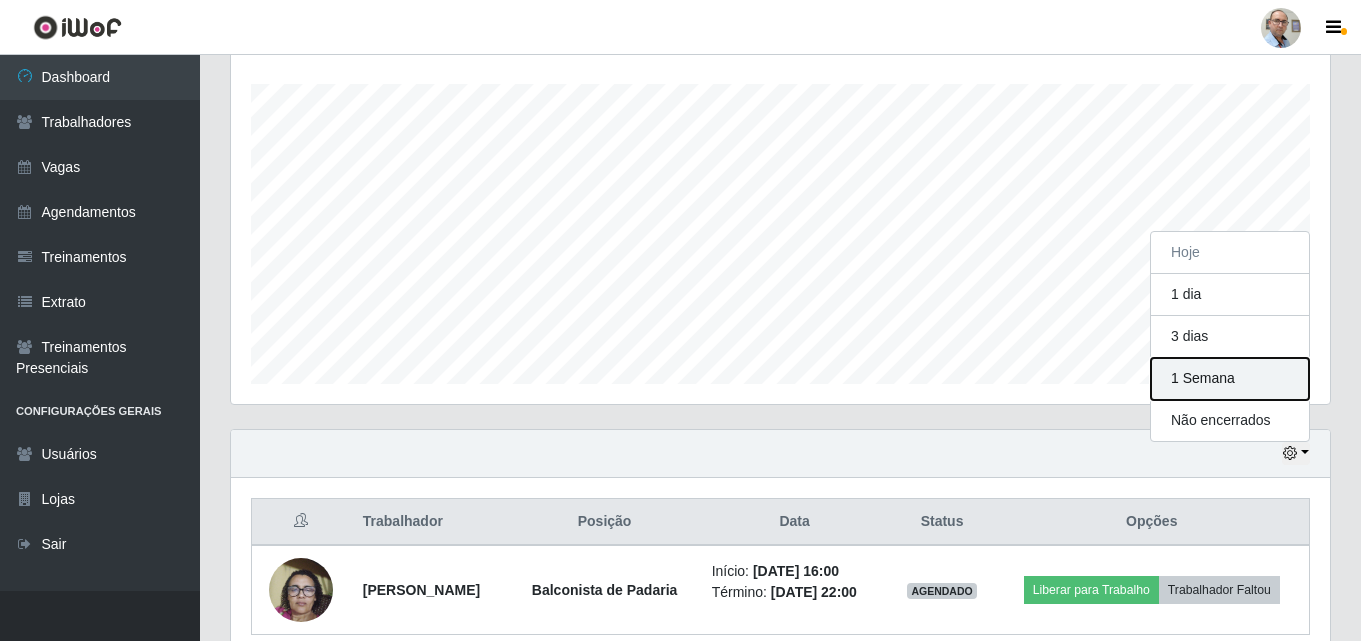 click on "1 Semana" at bounding box center [1230, 379] 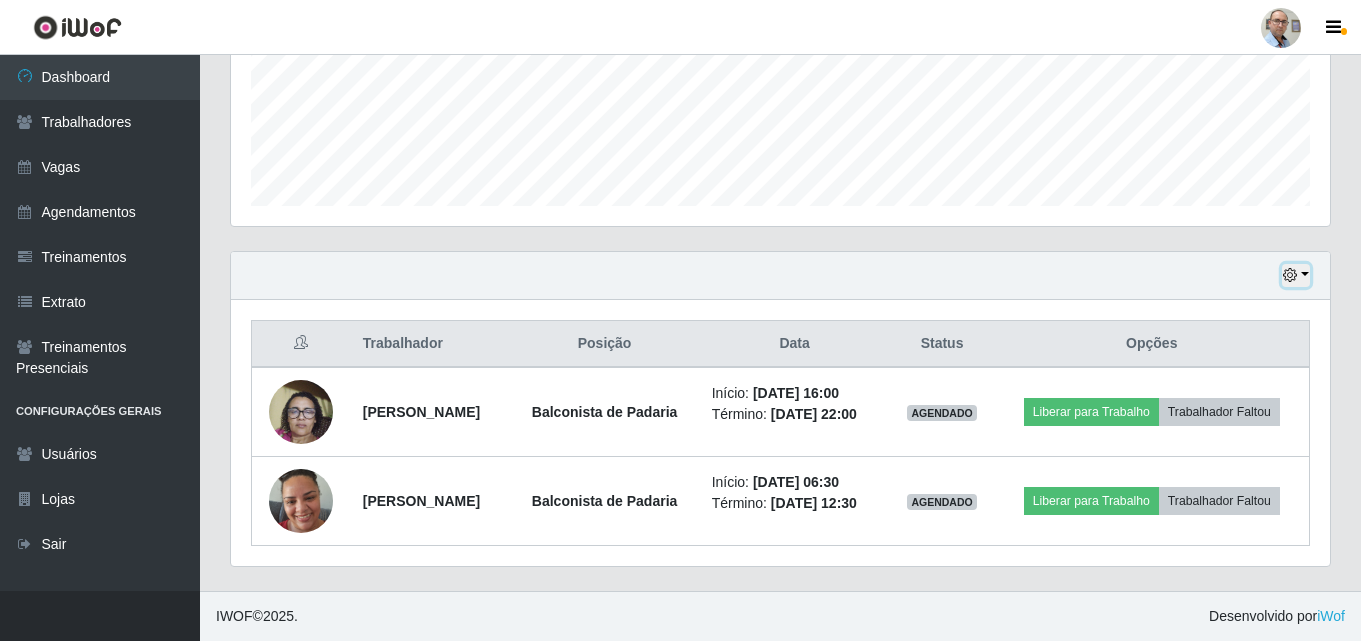 click at bounding box center [1290, 275] 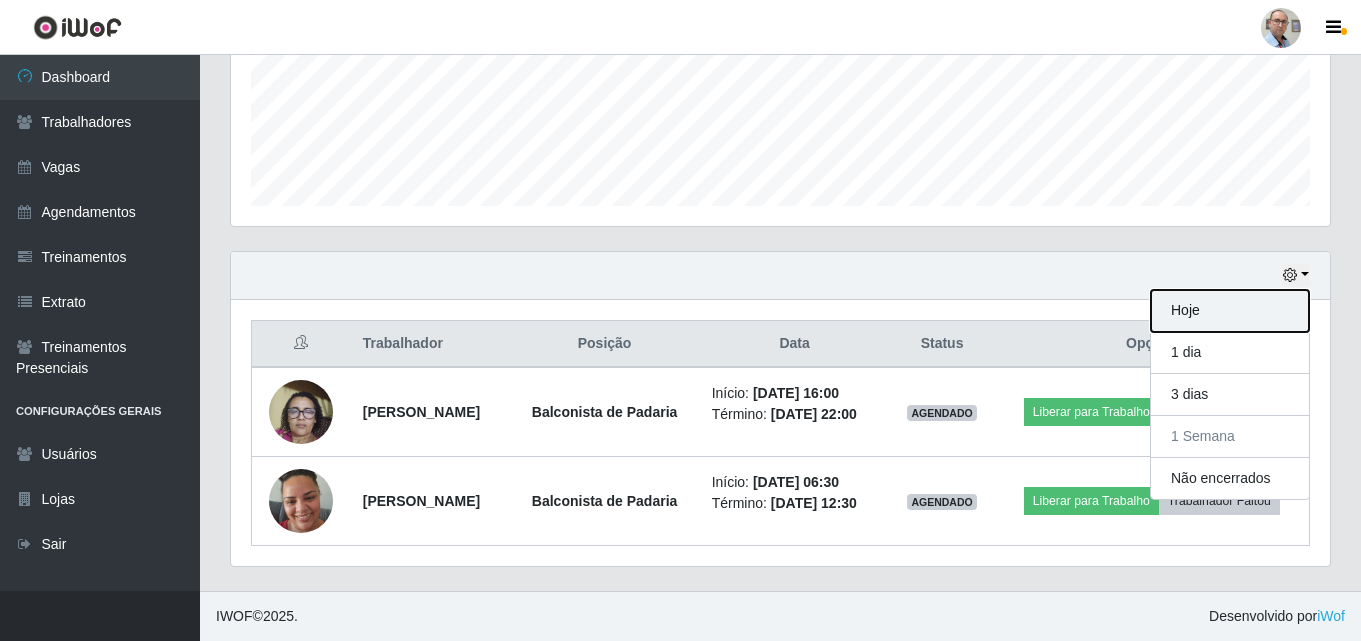 click on "Hoje" at bounding box center [1230, 311] 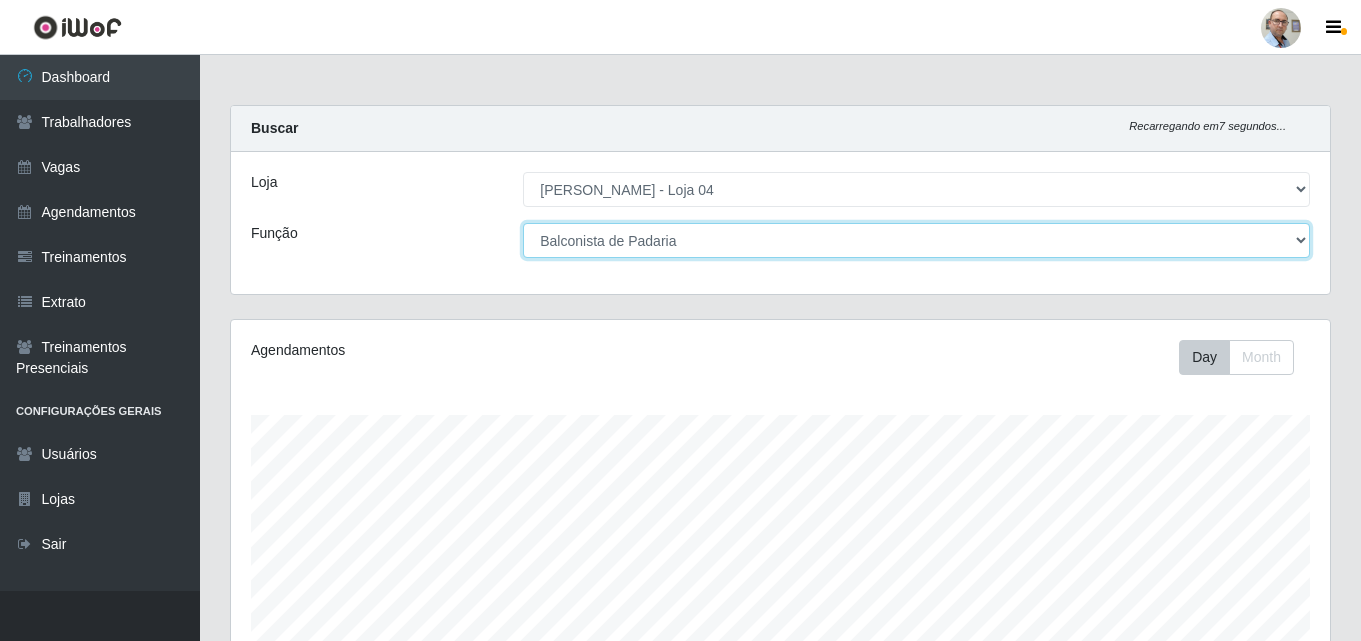 click on "[Selecione...] ASG ASG + ASG ++ Auxiliar de Depósito  Auxiliar de Depósito + Auxiliar de Depósito ++ Auxiliar de Estacionamento Auxiliar de Estacionamento + Auxiliar de Estacionamento ++ Balconista de Frios Balconista de Frios + Balconista de Padaria  Balconista de Padaria + Embalador Embalador + Embalador ++ Operador de Caixa Operador de Caixa + Operador de Caixa ++ Repositor  Repositor + Repositor ++ Repositor de Frios Repositor de Frios + Repositor de Frios ++ Repositor de Hortifruti Repositor de Hortifruti + Repositor de Hortifruti ++" at bounding box center [916, 240] 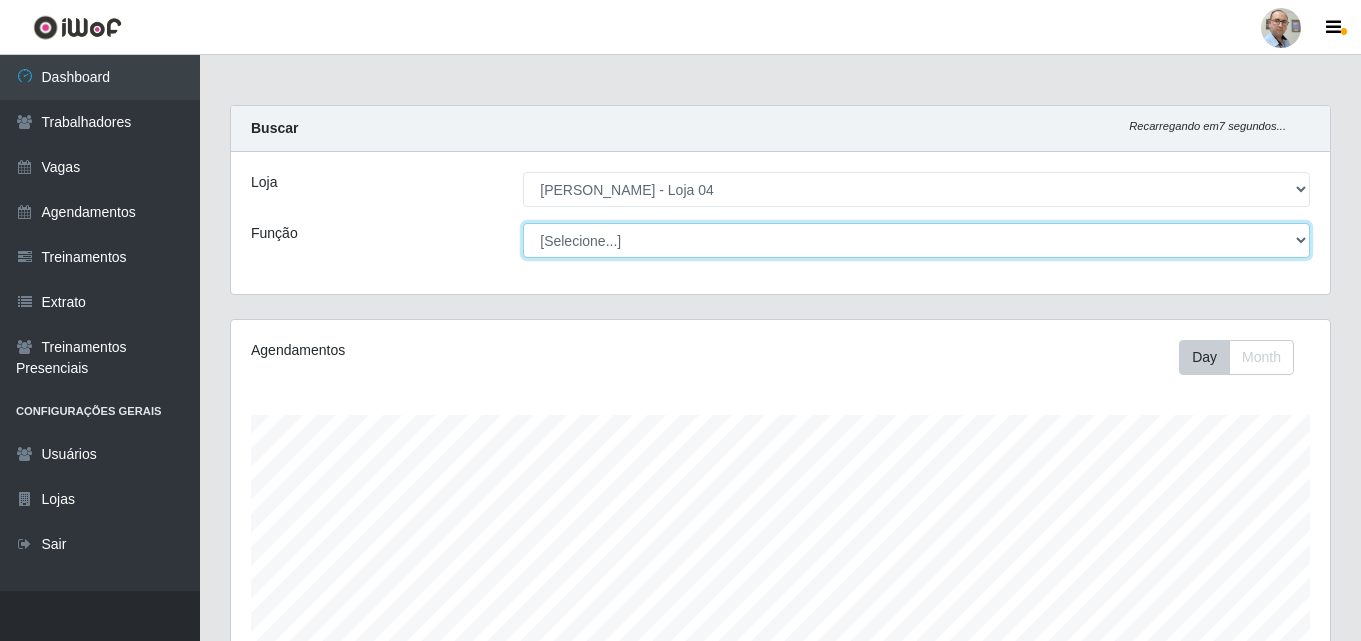 click on "[Selecione...] ASG ASG + ASG ++ Auxiliar de Depósito  Auxiliar de Depósito + Auxiliar de Depósito ++ Auxiliar de Estacionamento Auxiliar de Estacionamento + Auxiliar de Estacionamento ++ Balconista de Frios Balconista de Frios + Balconista de Padaria  Balconista de Padaria + Embalador Embalador + Embalador ++ Operador de Caixa Operador de Caixa + Operador de Caixa ++ Repositor  Repositor + Repositor ++ Repositor de Frios Repositor de Frios + Repositor de Frios ++ Repositor de Hortifruti Repositor de Hortifruti + Repositor de Hortifruti ++" at bounding box center (916, 240) 